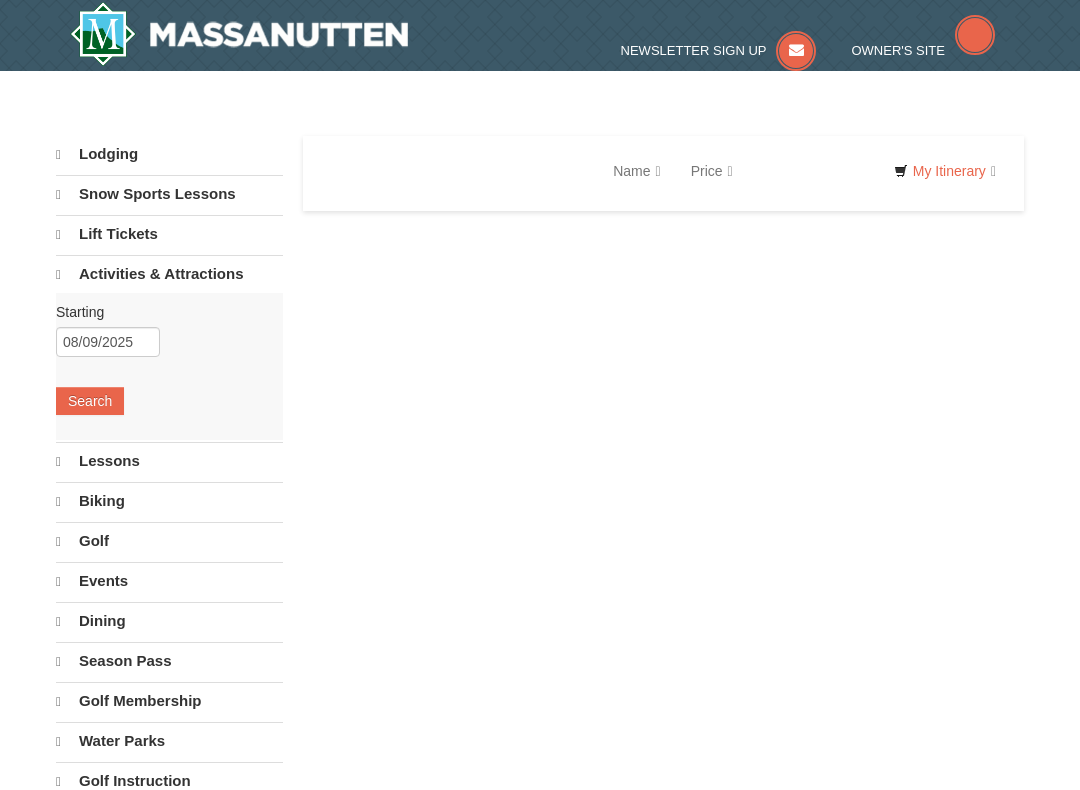 scroll, scrollTop: 0, scrollLeft: 0, axis: both 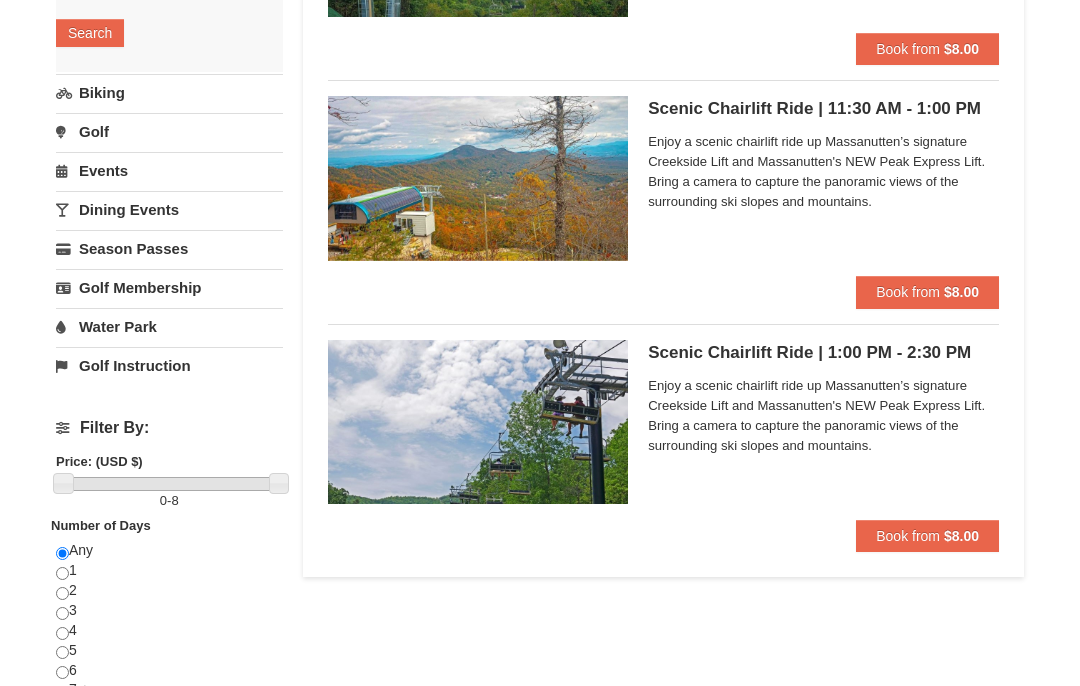 click on "$8.00" at bounding box center (961, 292) 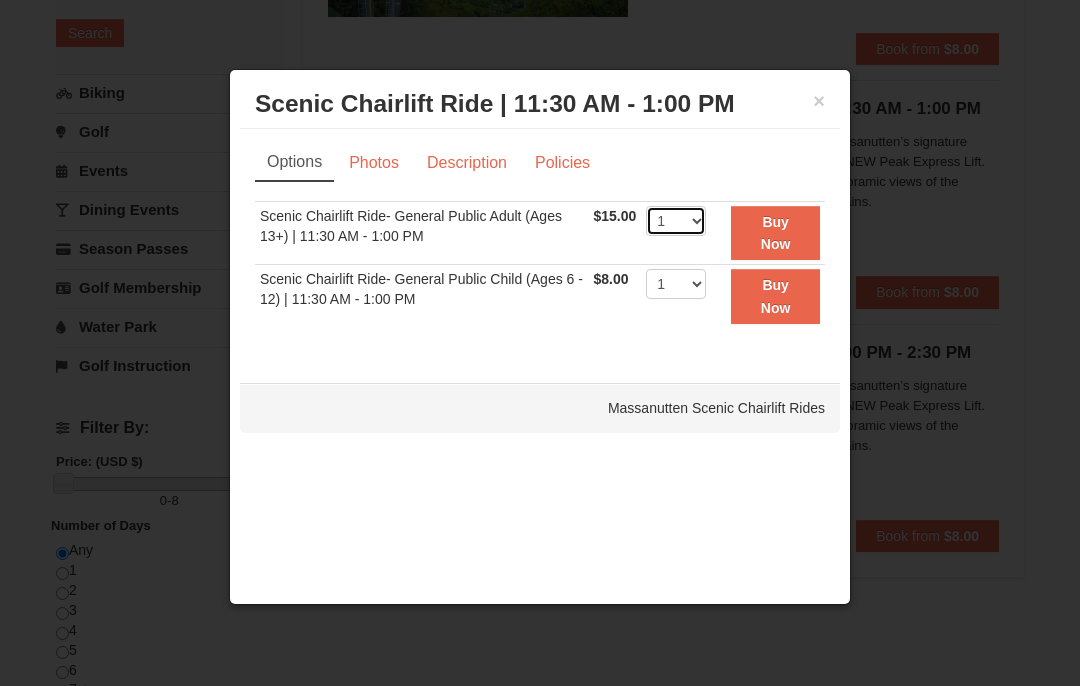 click on "1
2
3
4
5
6
7
8
9
10
11
12
13
14
15
16
17
18
19
20
21 22" at bounding box center [676, 221] 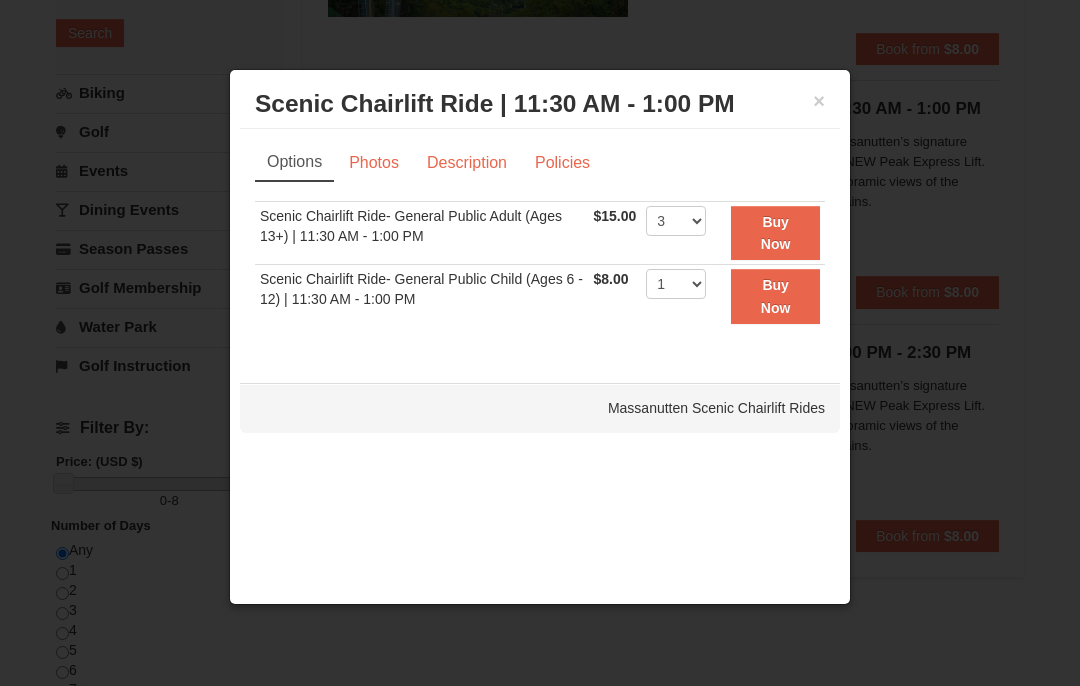 click on "Buy Now" at bounding box center [776, 233] 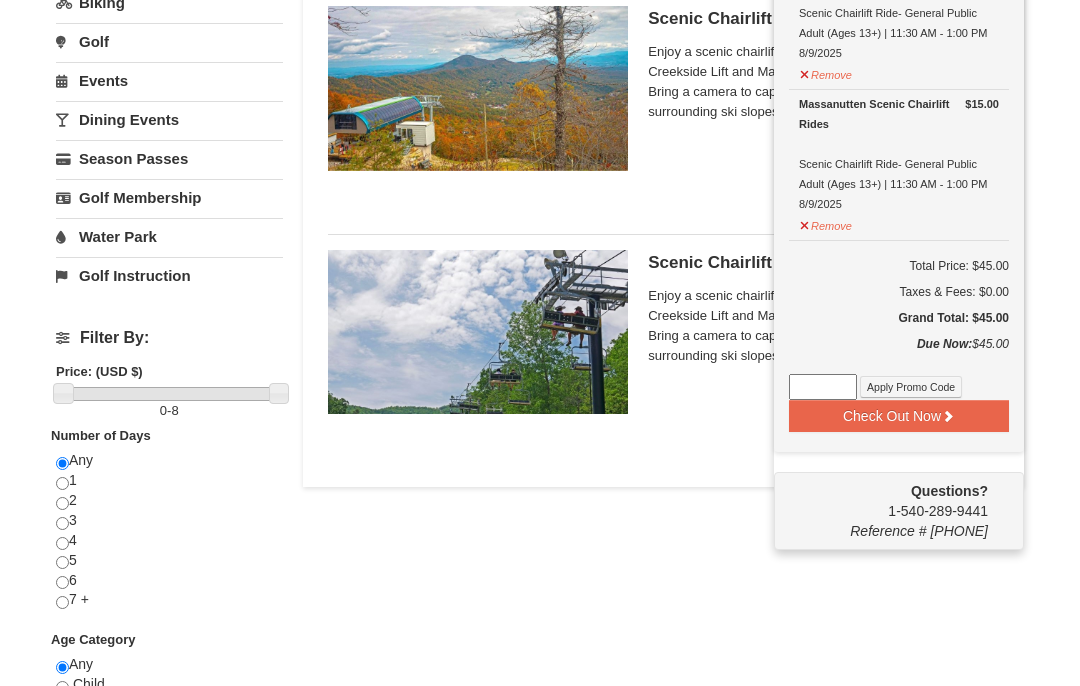 scroll, scrollTop: 486, scrollLeft: 0, axis: vertical 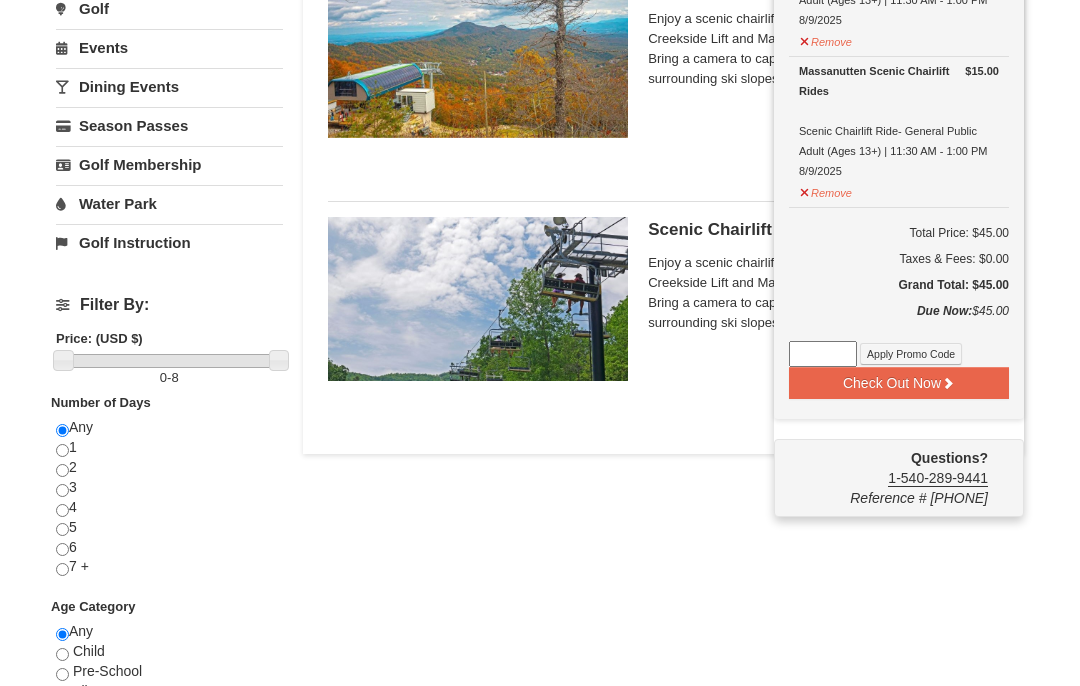 click on "Check Out Now" at bounding box center (899, 383) 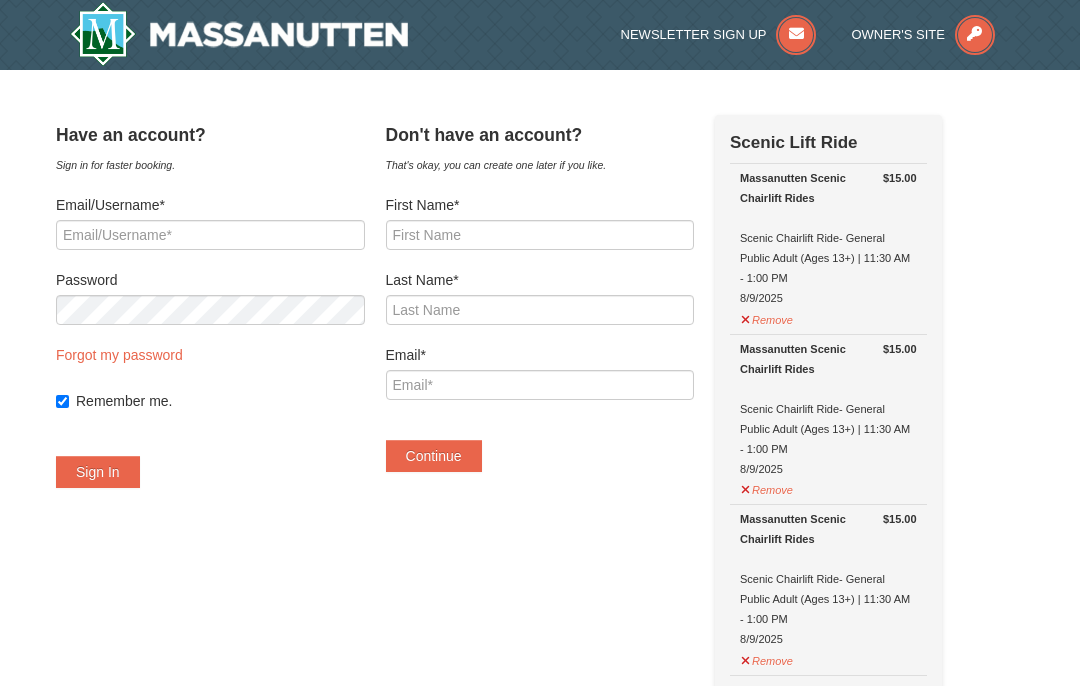 scroll, scrollTop: 0, scrollLeft: 0, axis: both 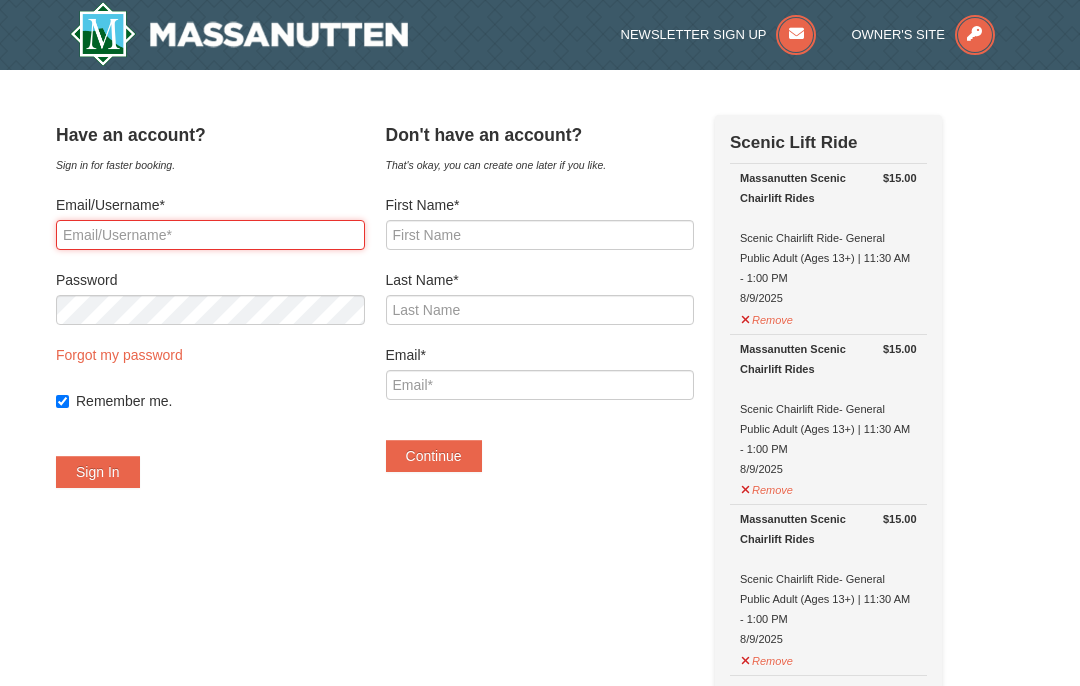 click on "Email/Username*" at bounding box center (210, 235) 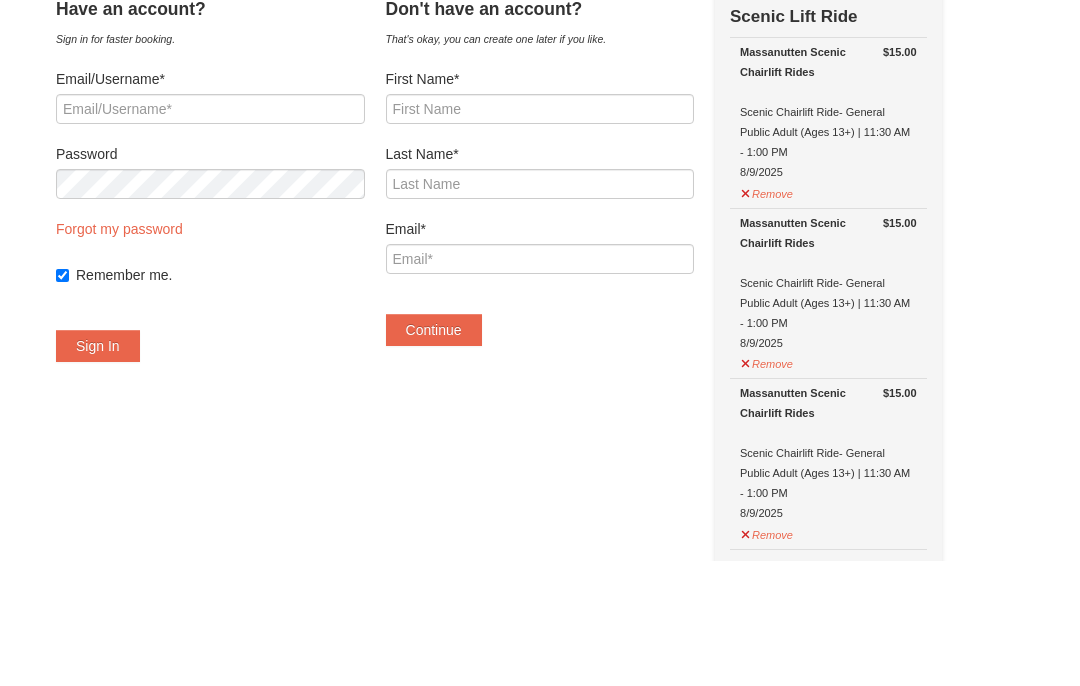 click on "First Name*" at bounding box center [540, 205] 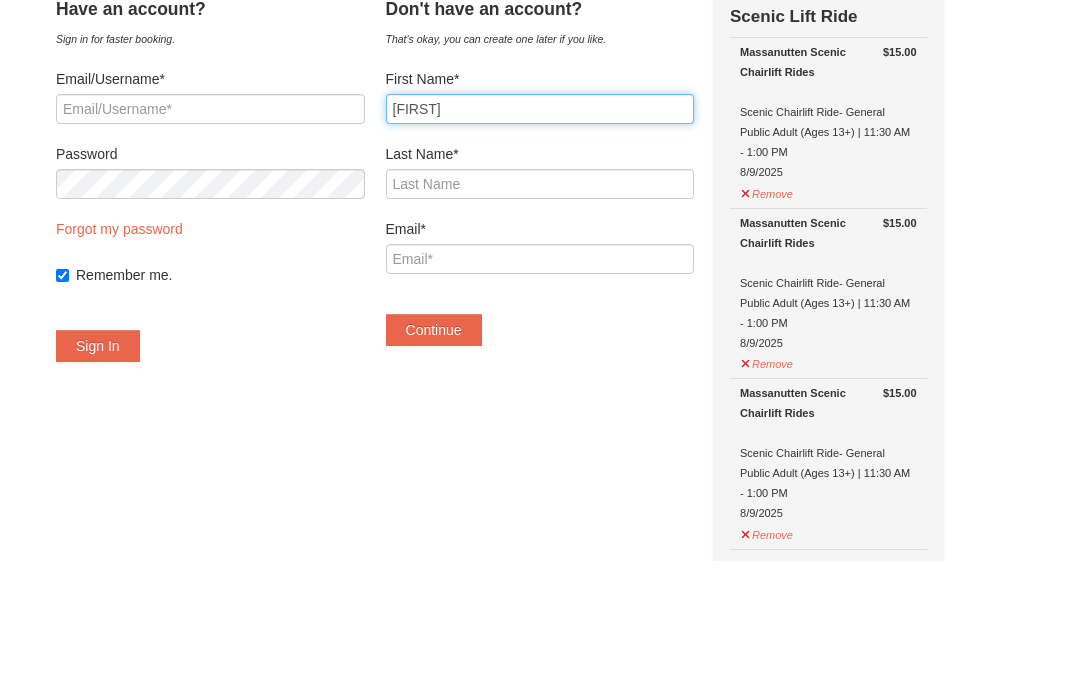 type on "Phyllis" 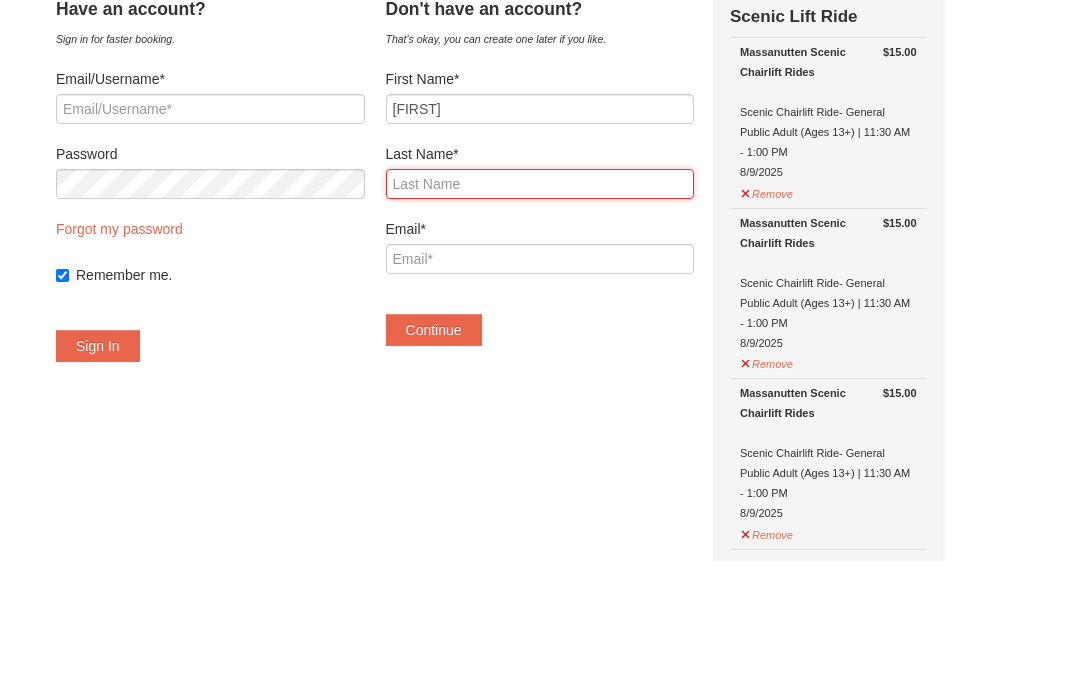 click on "Last Name*" at bounding box center (540, 310) 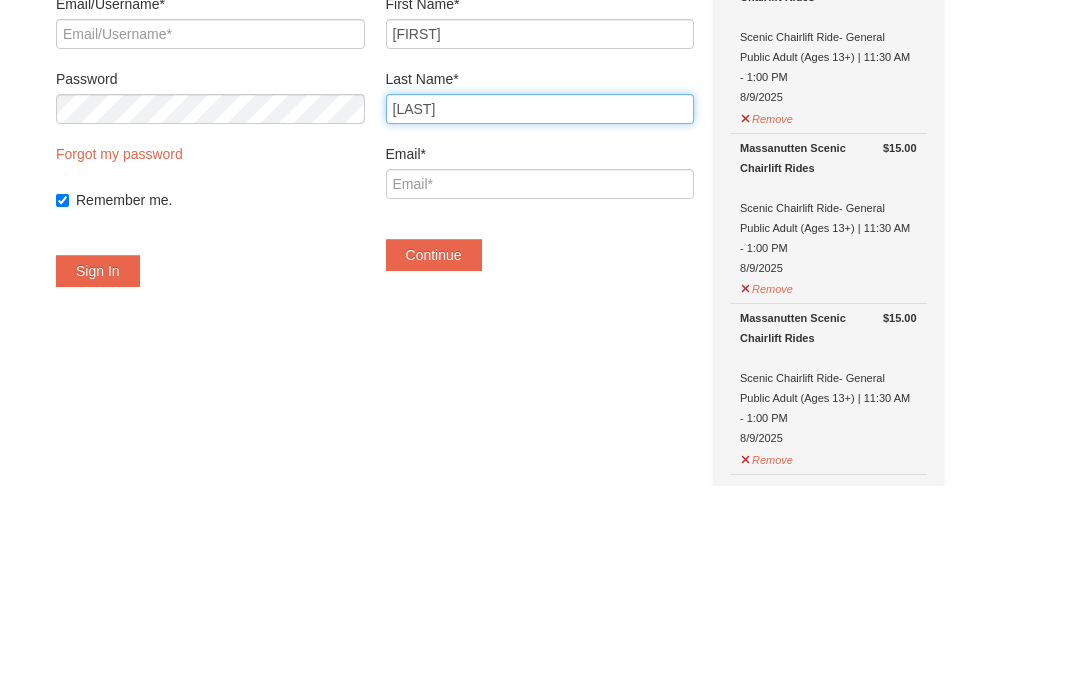 type on "Hillwig" 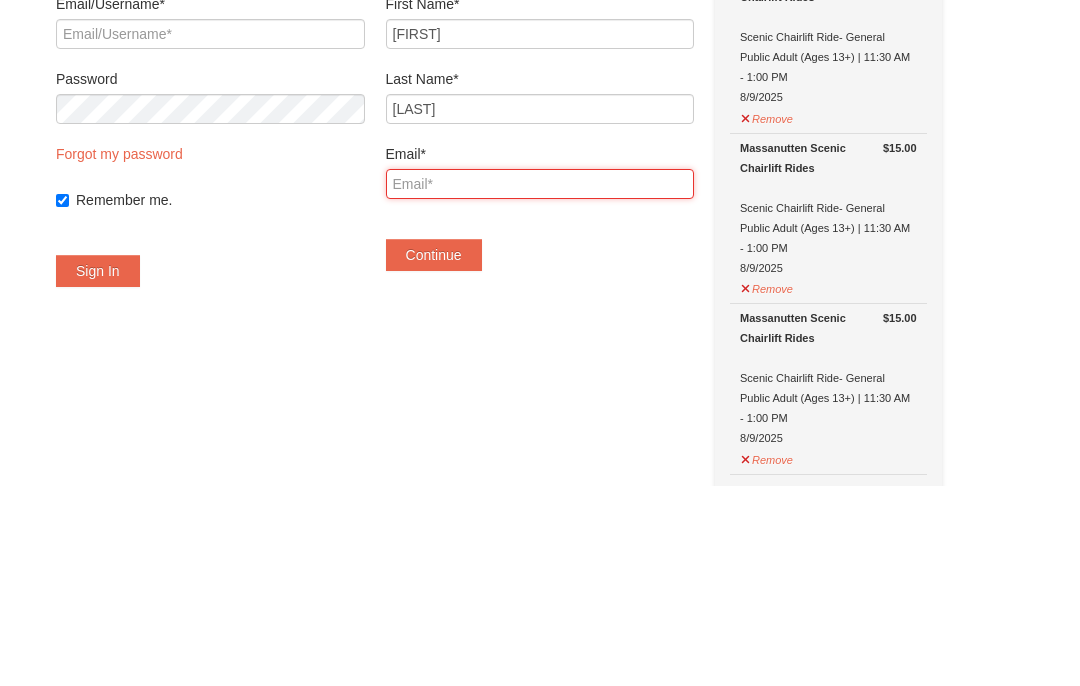 click on "Email*" at bounding box center [540, 385] 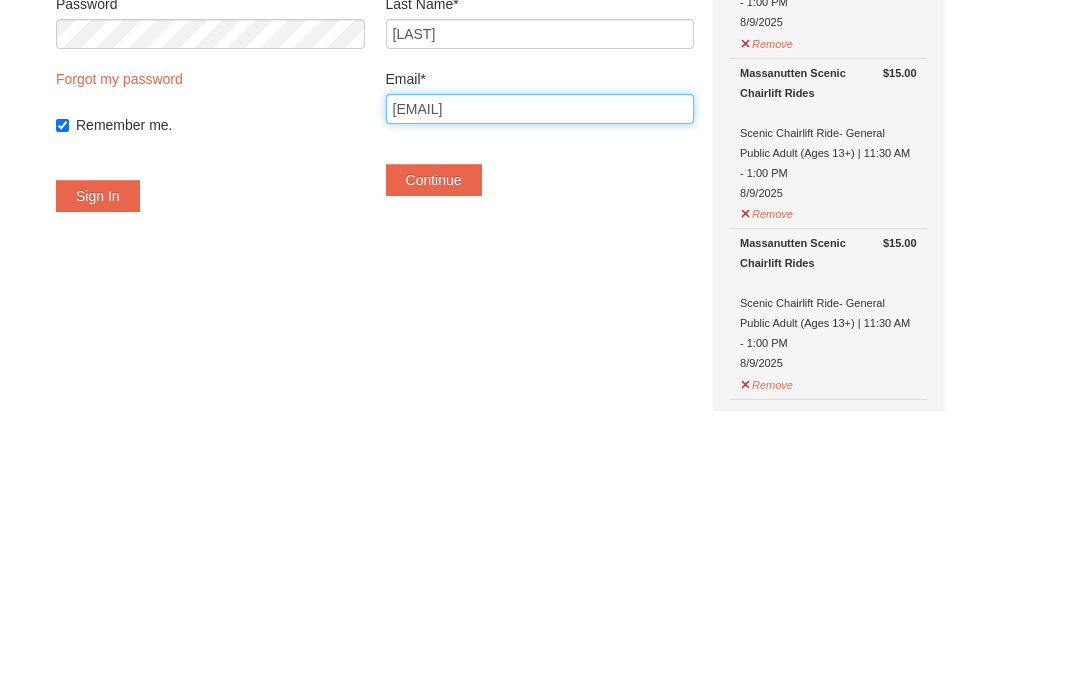 type on "Phillwig@yahoo.com" 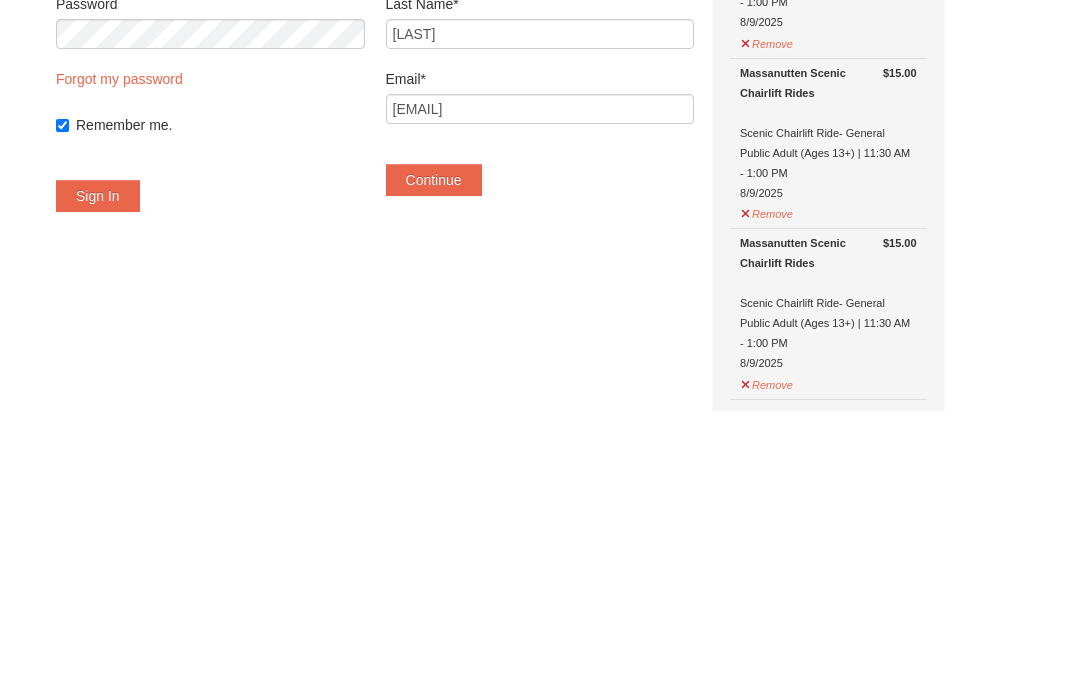 click on "Continue" at bounding box center (434, 456) 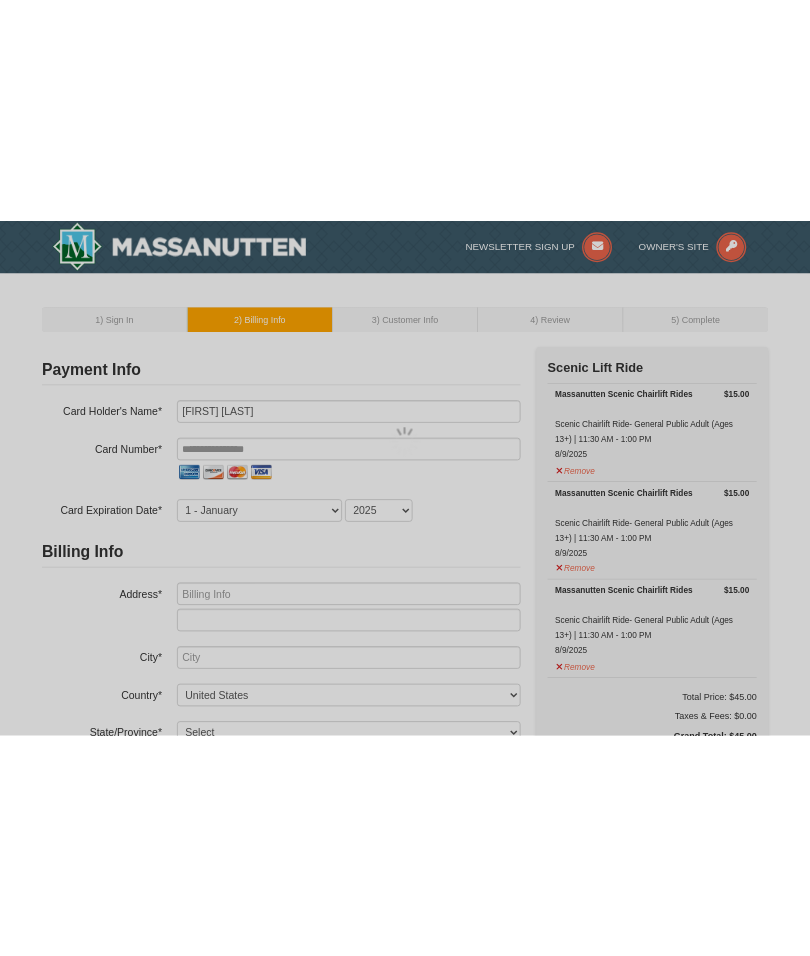 scroll, scrollTop: 0, scrollLeft: 0, axis: both 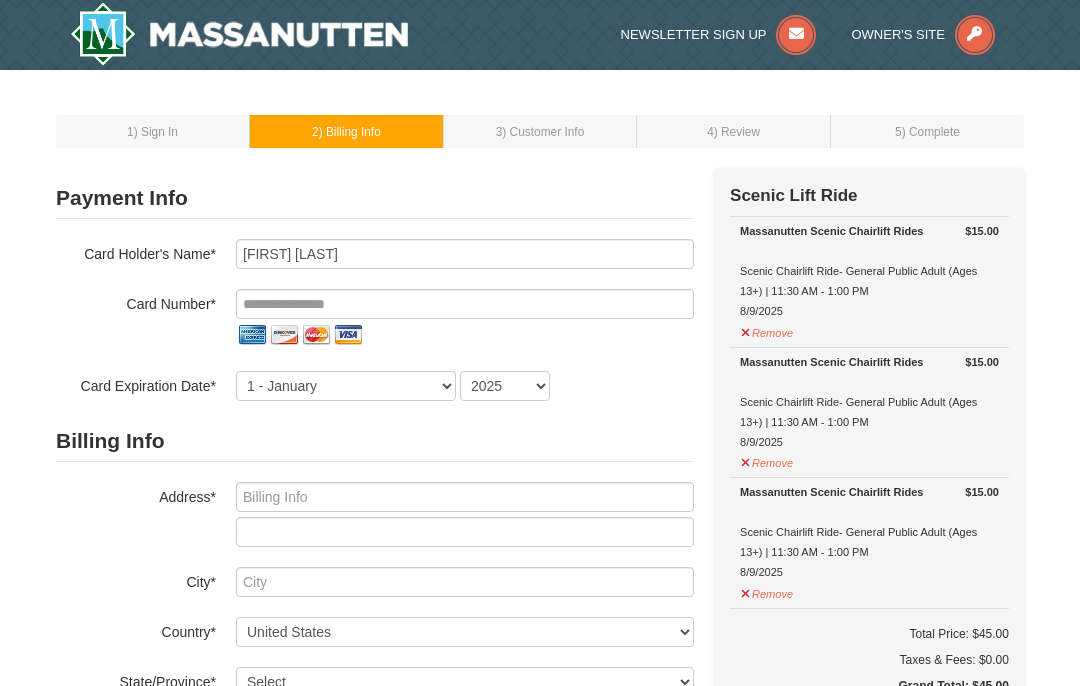 click on "1
) Sign In" at bounding box center [153, 131] 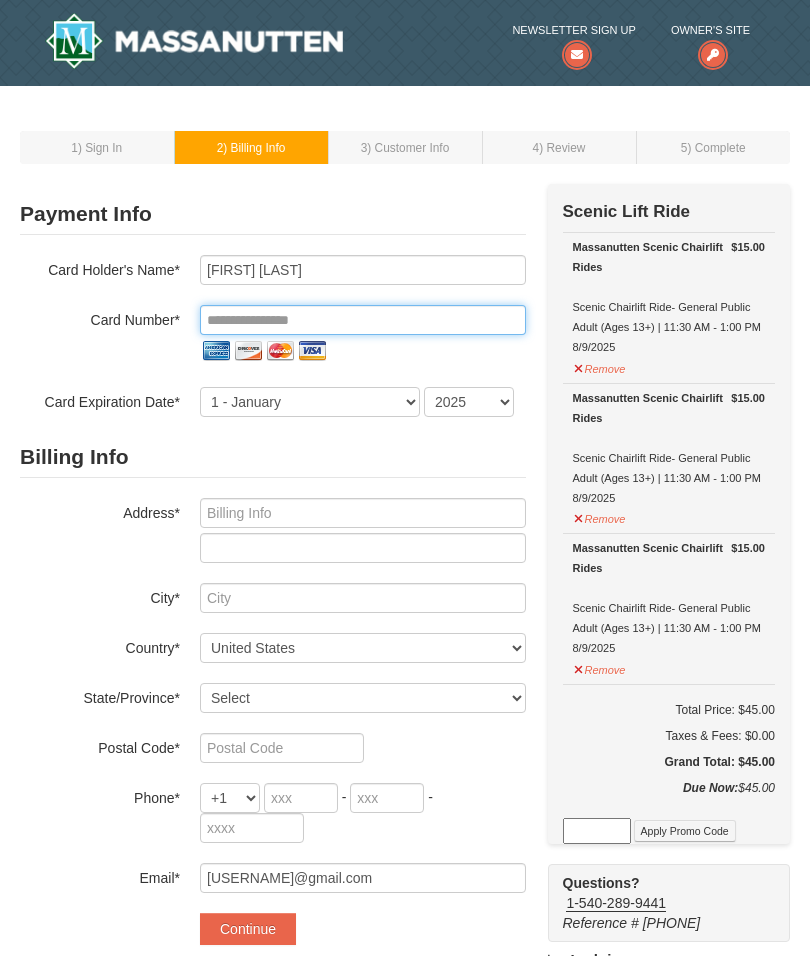 type on "**********" 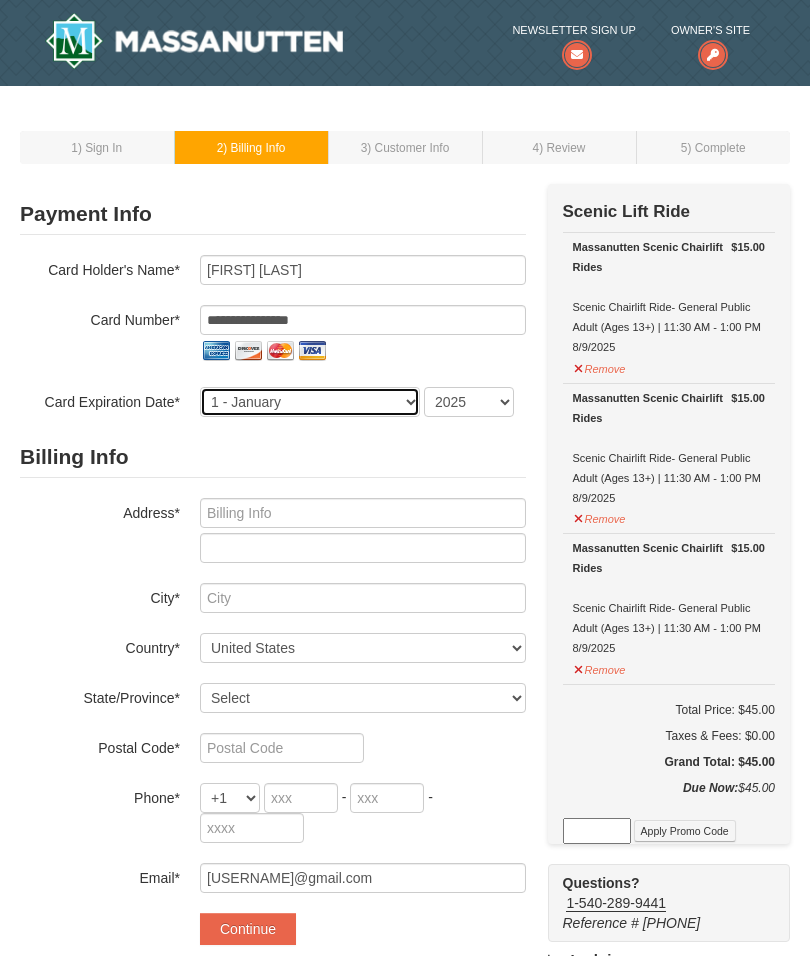 select on "5" 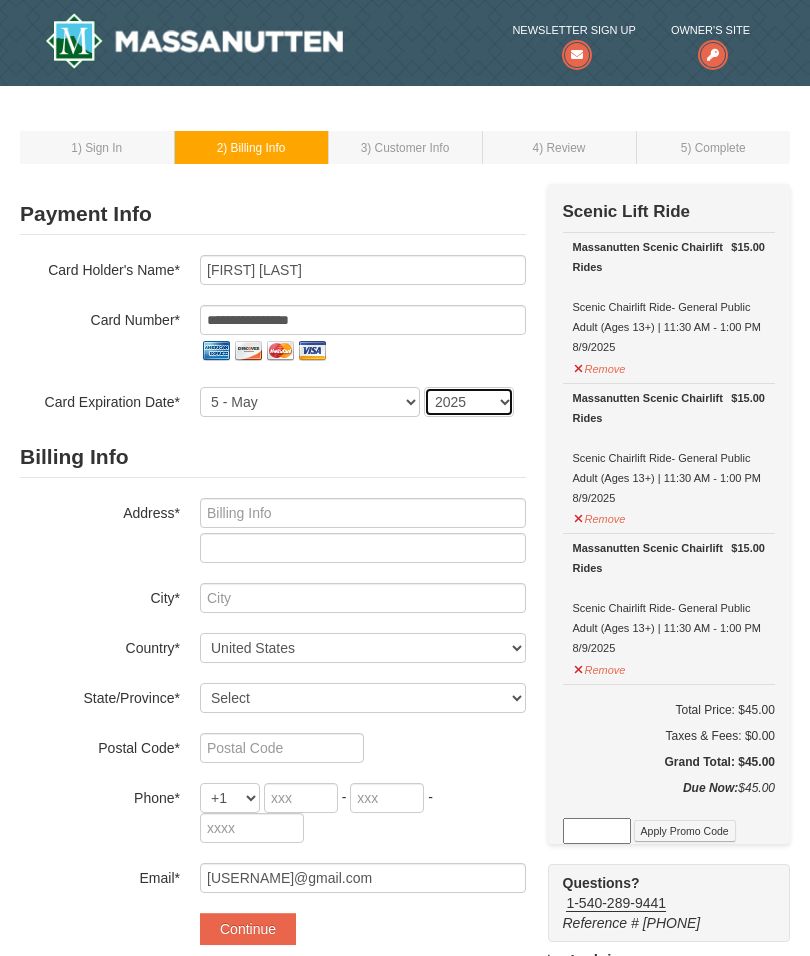 select on "2028" 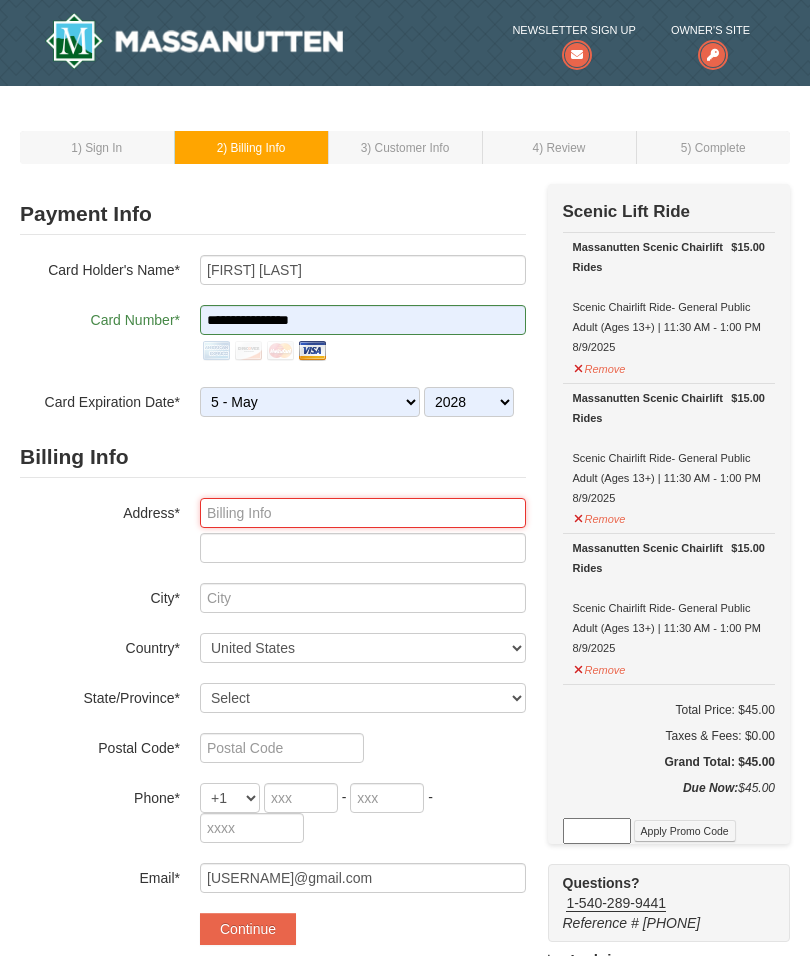 click at bounding box center (363, 513) 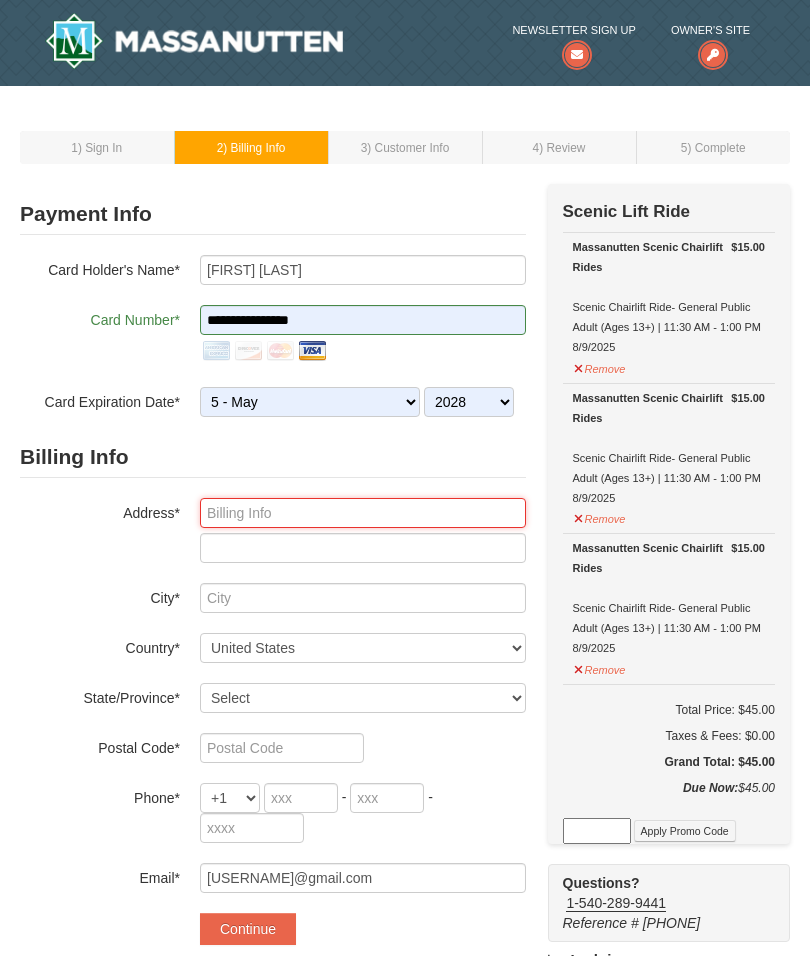 type on "3924 Donerin Way" 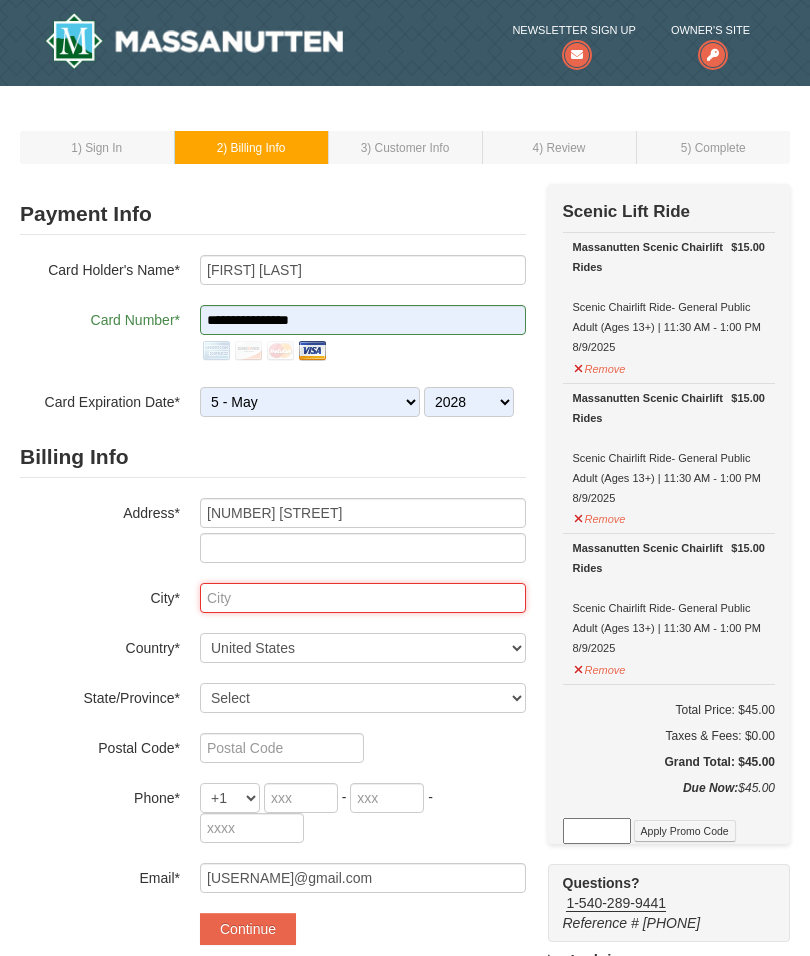 type on "Phoenix" 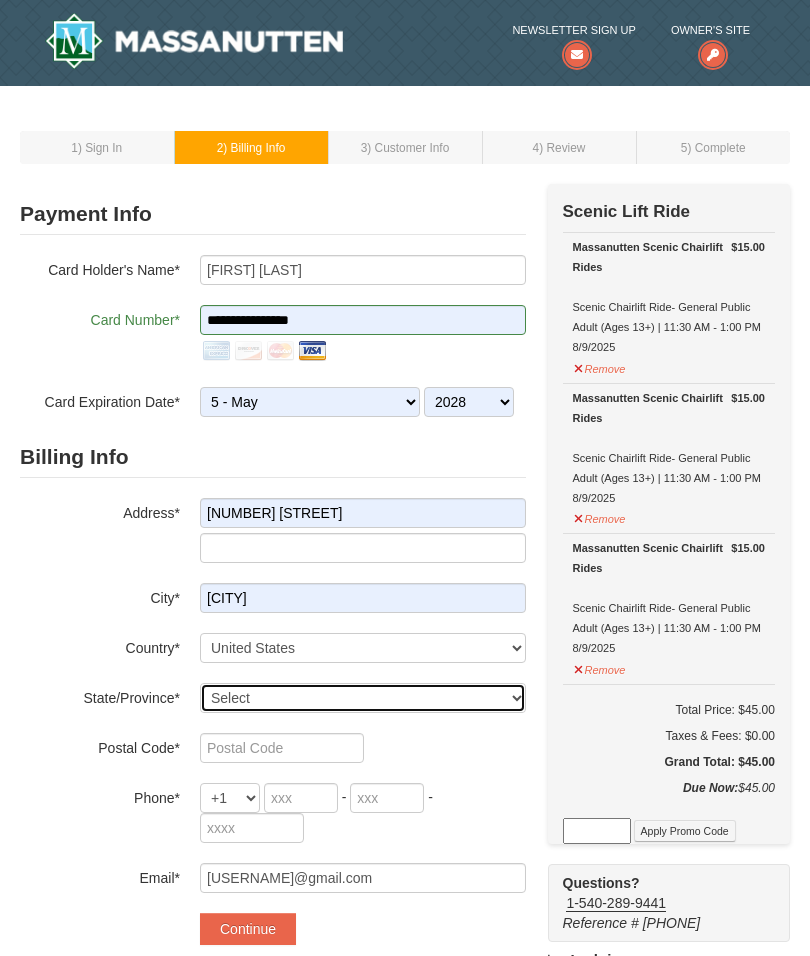 select on "MD" 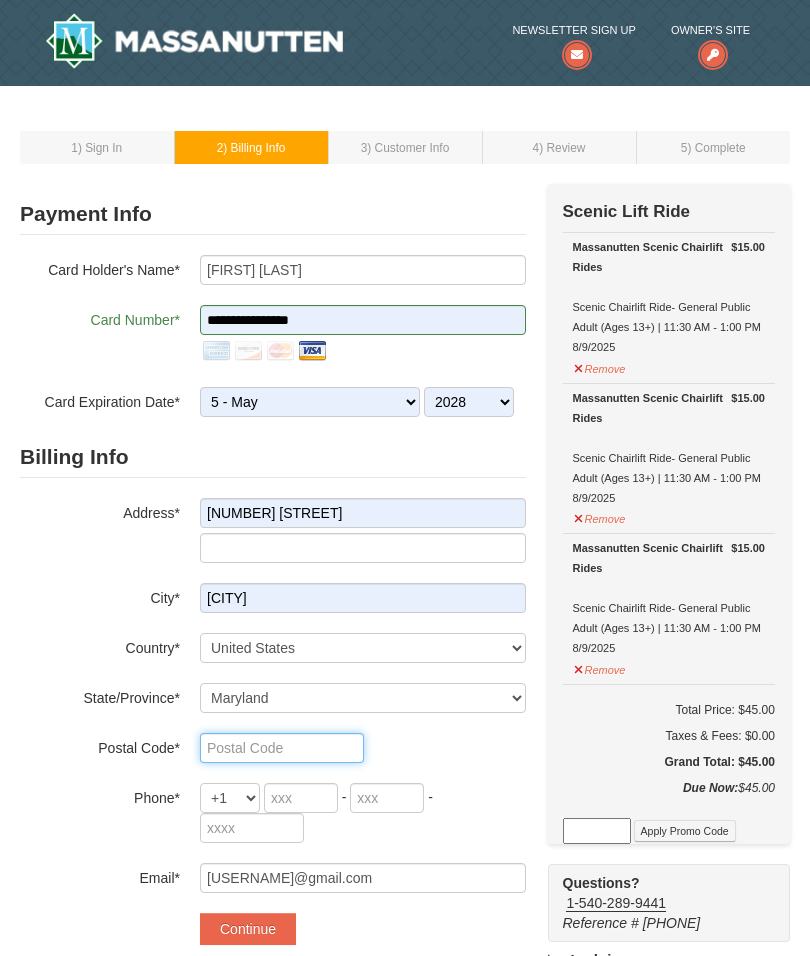 type on "21131" 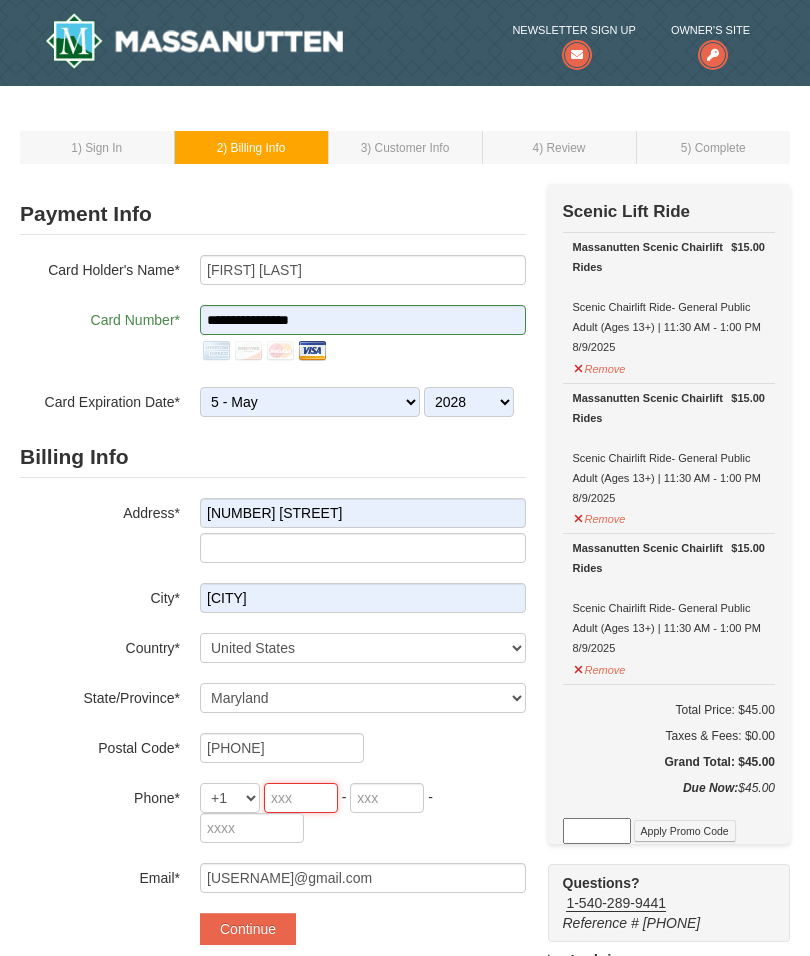 type on "443" 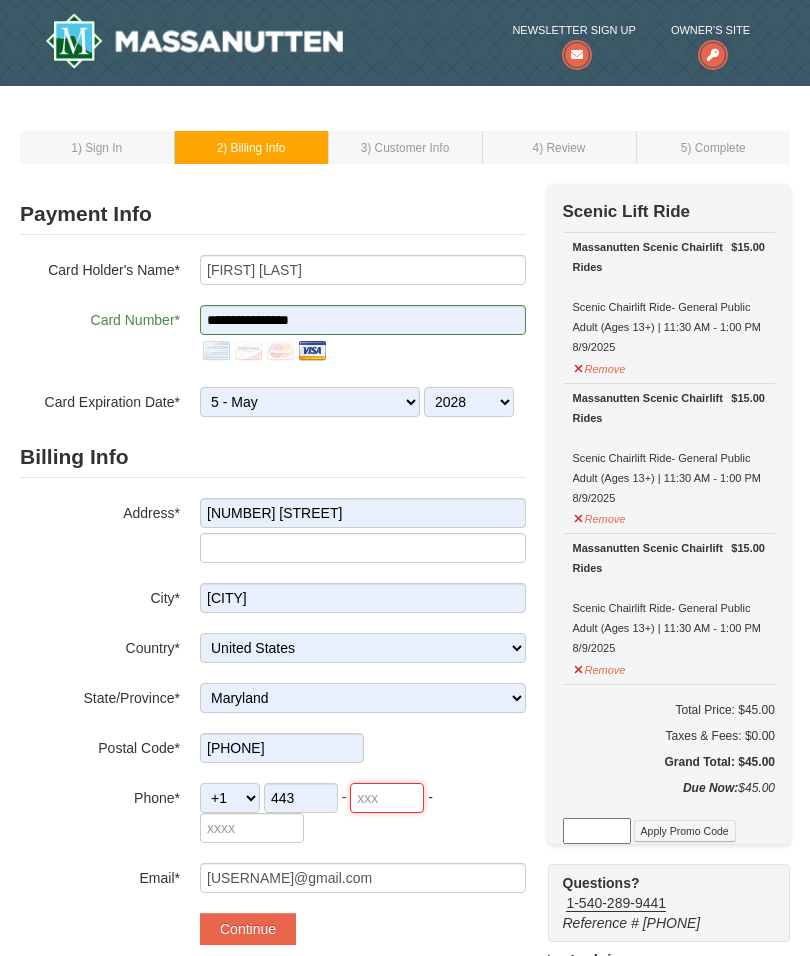 type on "562" 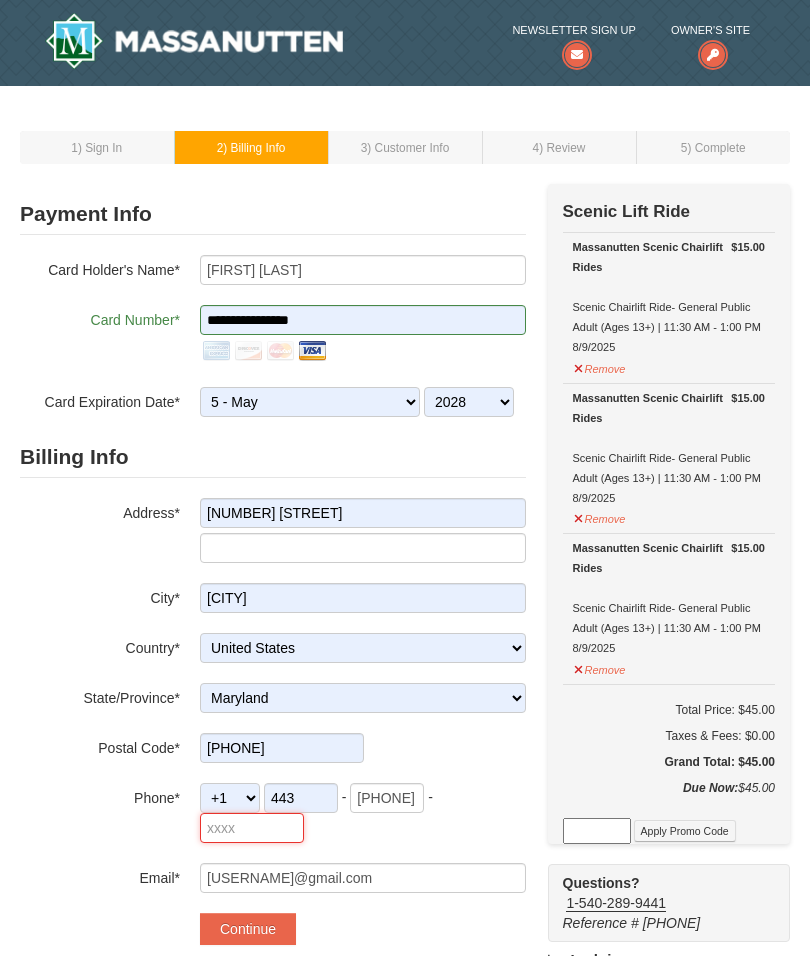 type on "1086" 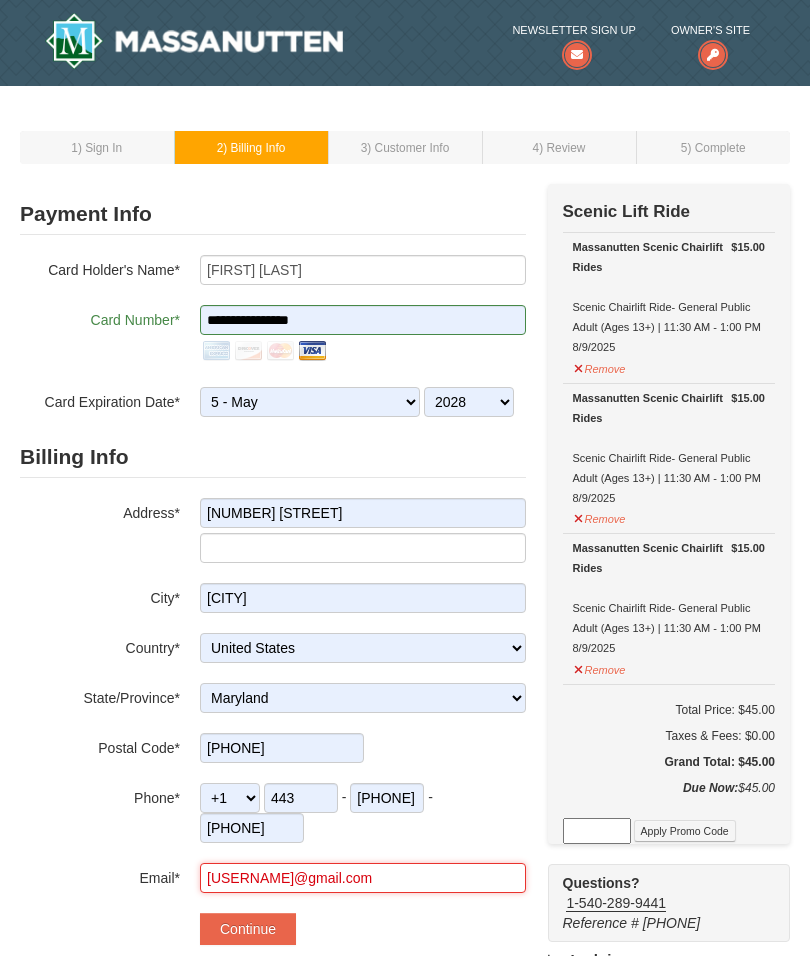 click on "Phillwig@yahoo.com" at bounding box center (363, 878) 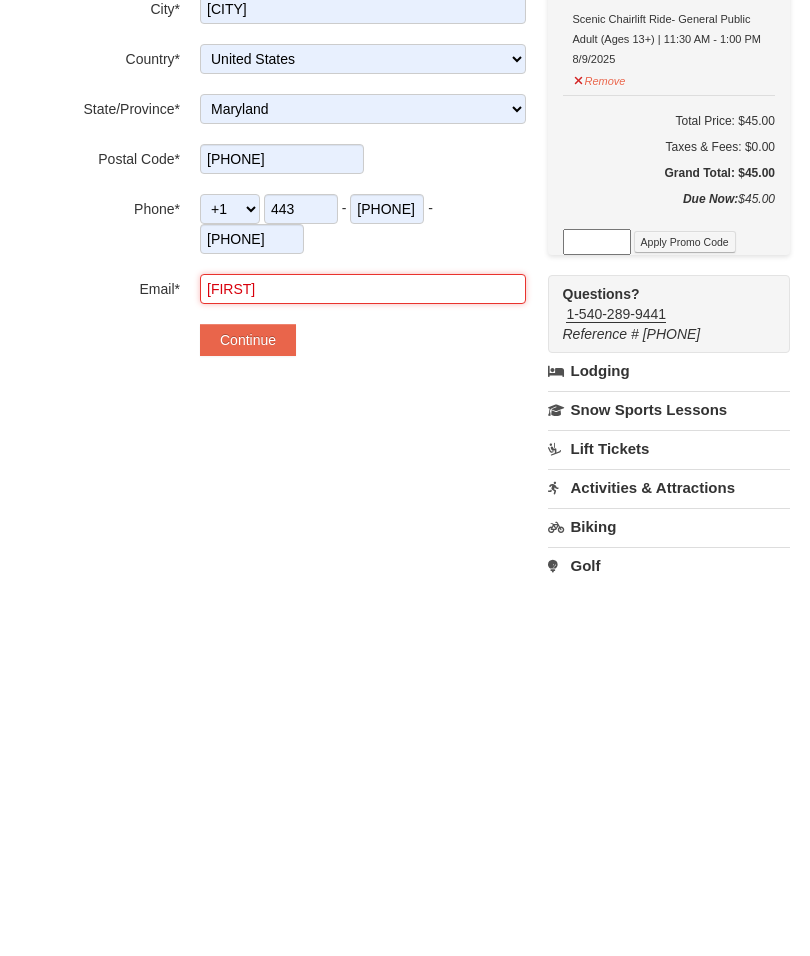 type on "P" 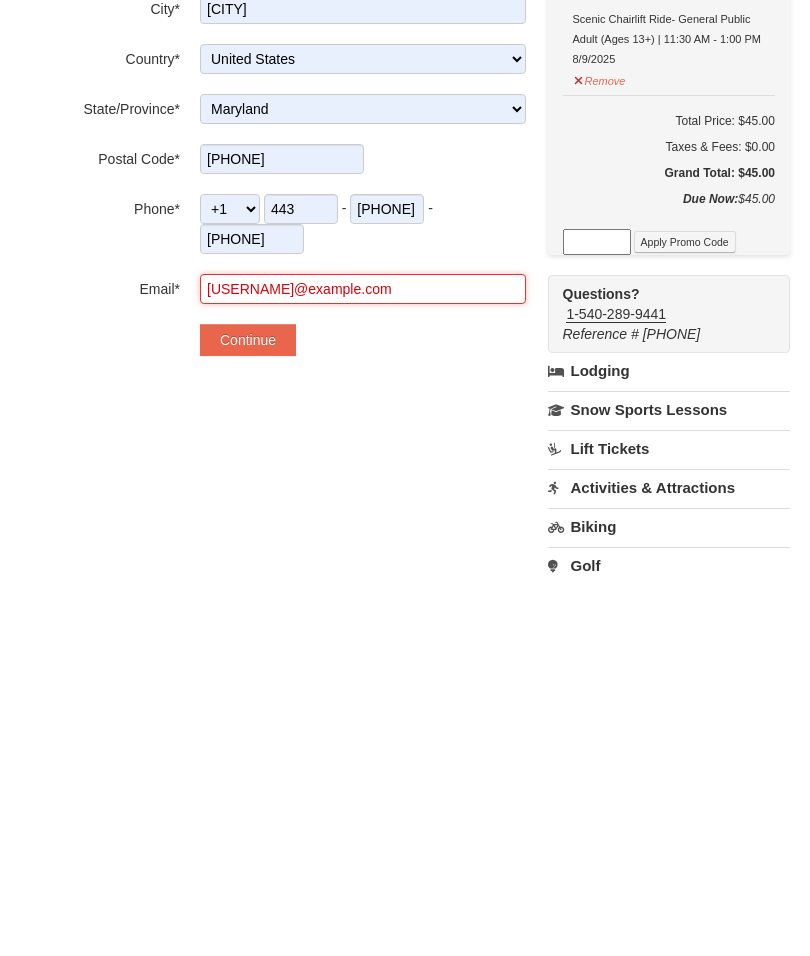 type on "tungestates@gmail.com" 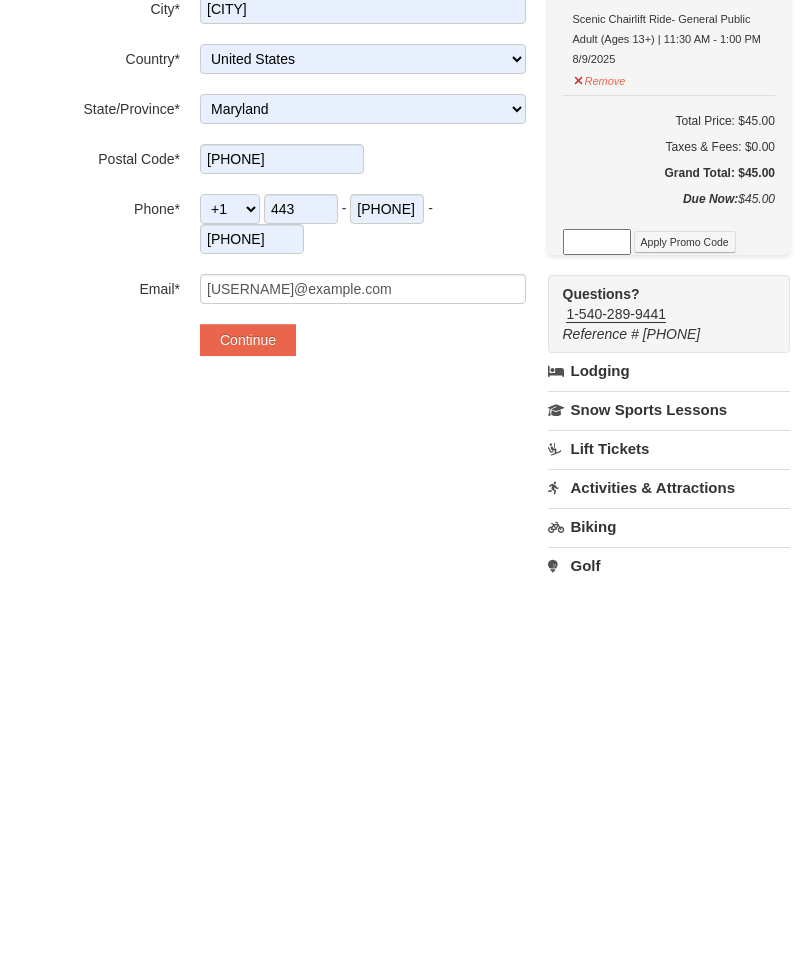 click on "Continue" at bounding box center [248, 719] 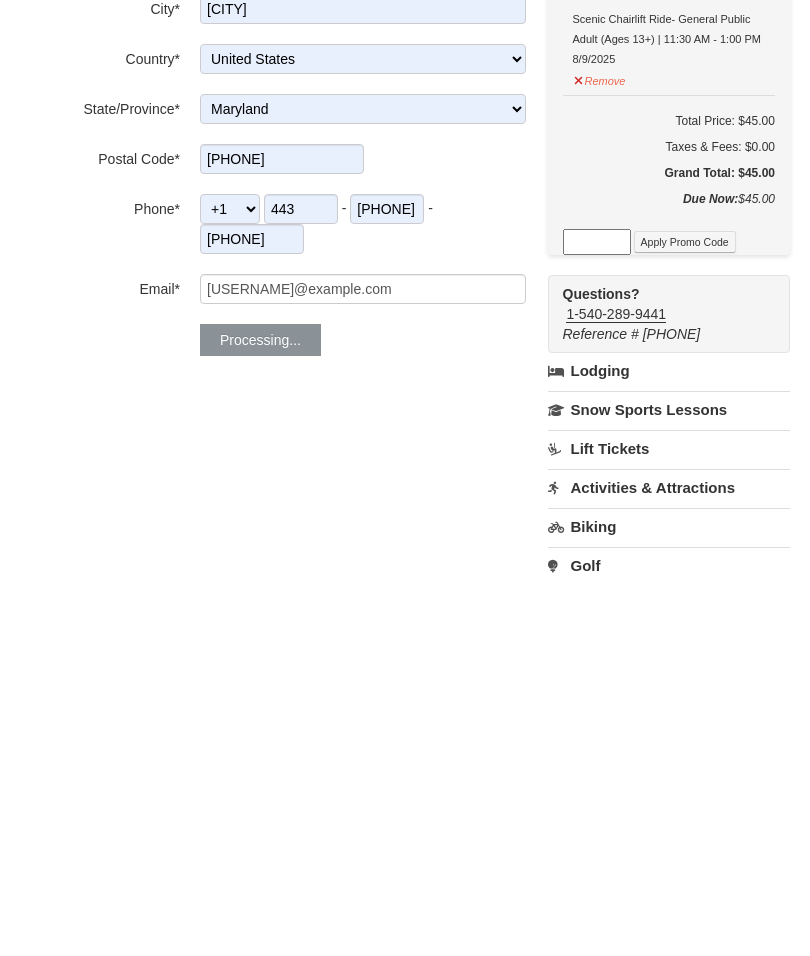 scroll, scrollTop: 590, scrollLeft: 0, axis: vertical 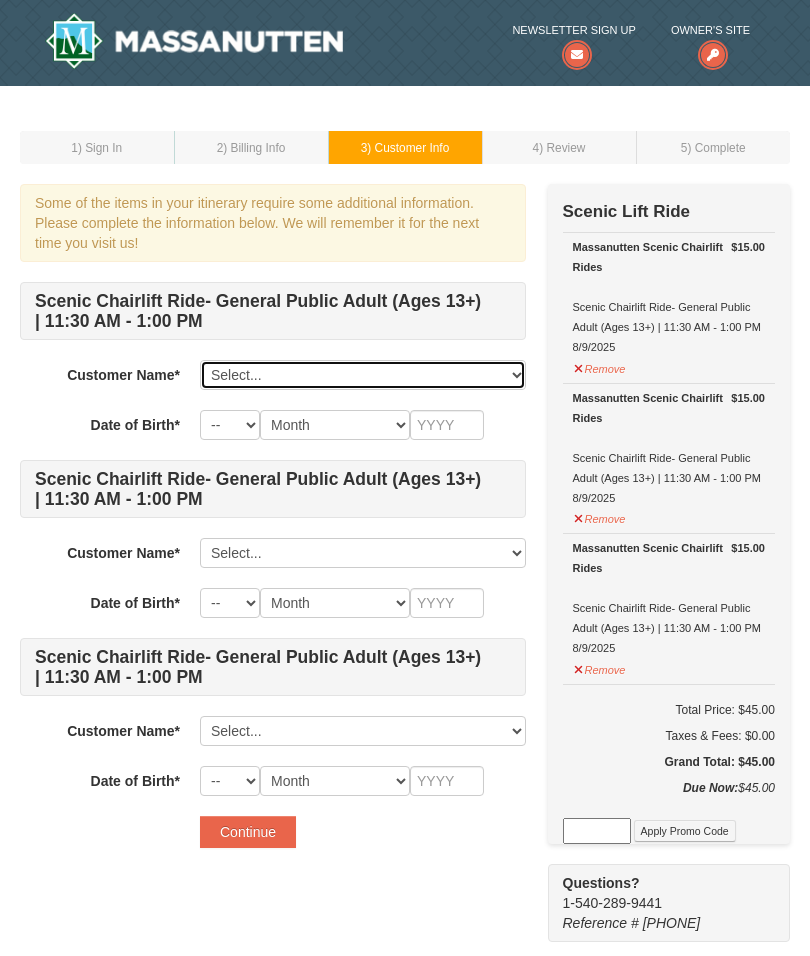 click on "Select... [FIRST] [LAST] Add New..." at bounding box center (363, 375) 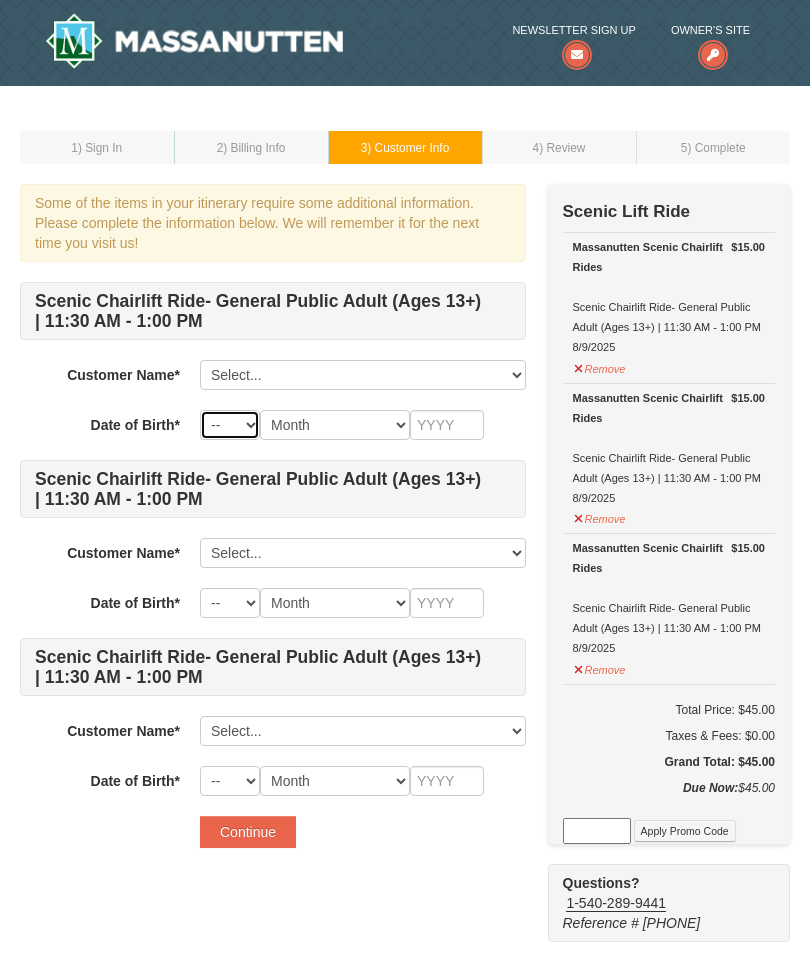 click on "-- 01 02 03 04 05 06 07 08 09 10 11 12 13 14 15 16 17 18 19 20 21 22 23 24 25 26 27 28 29 30 31" at bounding box center (230, 425) 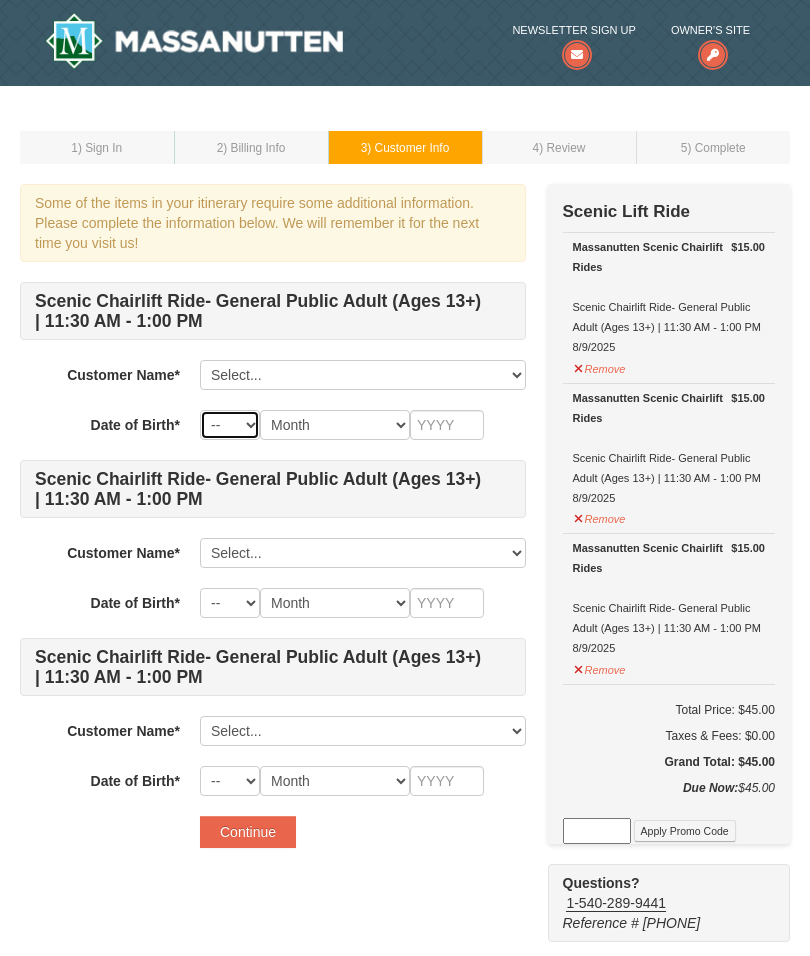 select on "03" 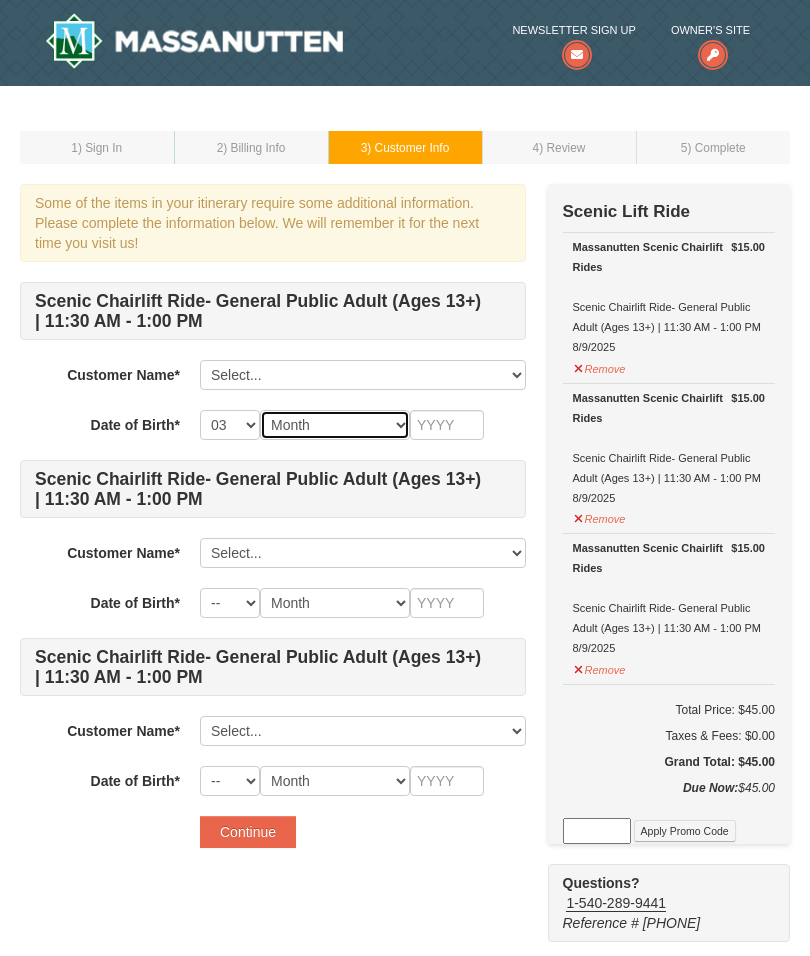 click on "Month January February March April May June July August September October November December" at bounding box center (335, 425) 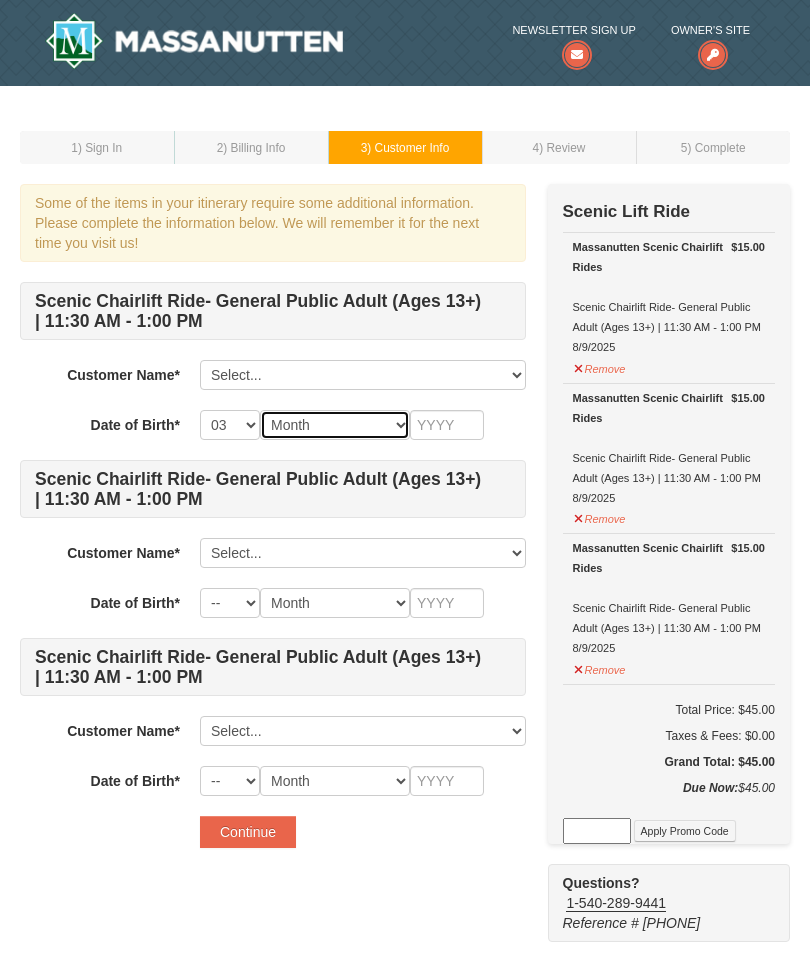 select on "03" 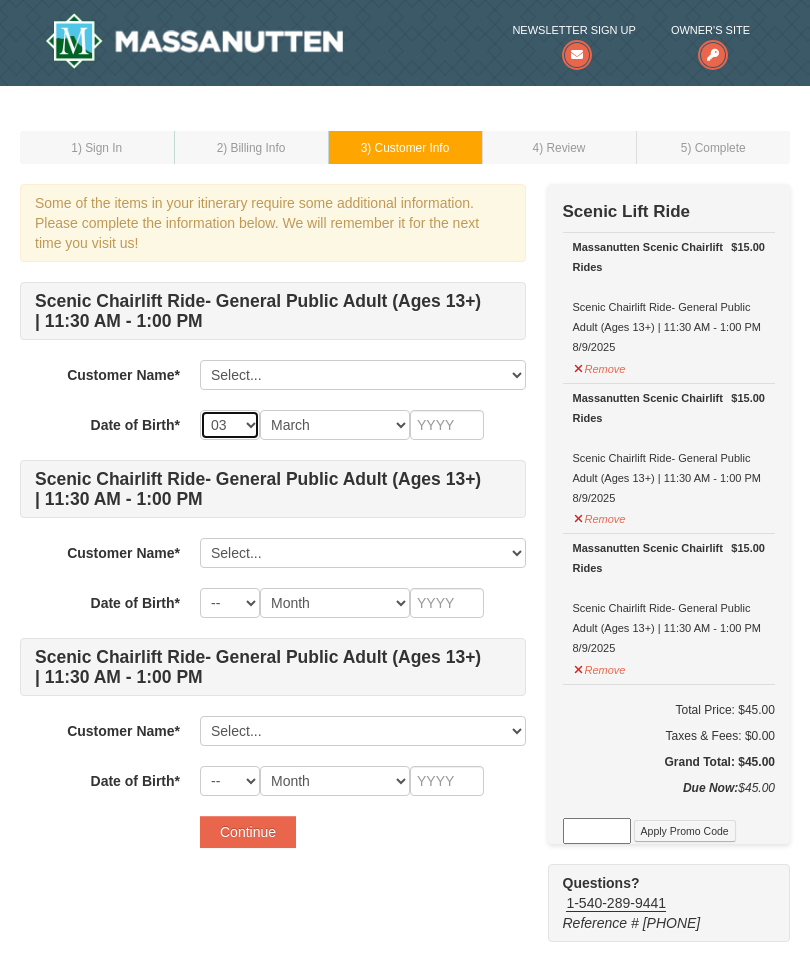 click on "-- 01 02 03 04 05 06 07 08 09 10 11 12 13 14 15 16 17 18 19 20 21 22 23 24 25 26 27 28 29 30 31" at bounding box center [230, 425] 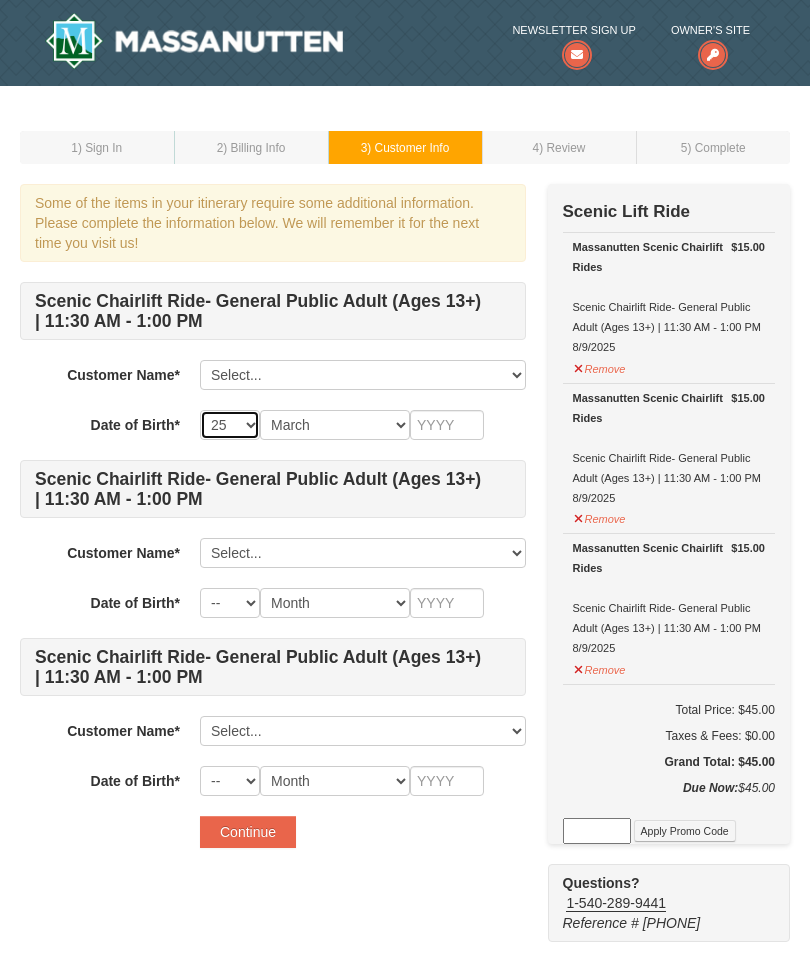 click on "-- 01 02 03 04 05 06 07 08 09 10 11 12 13 14 15 16 17 18 19 20 21 22 23 24 25 26 27 28 29 30 31" at bounding box center (230, 425) 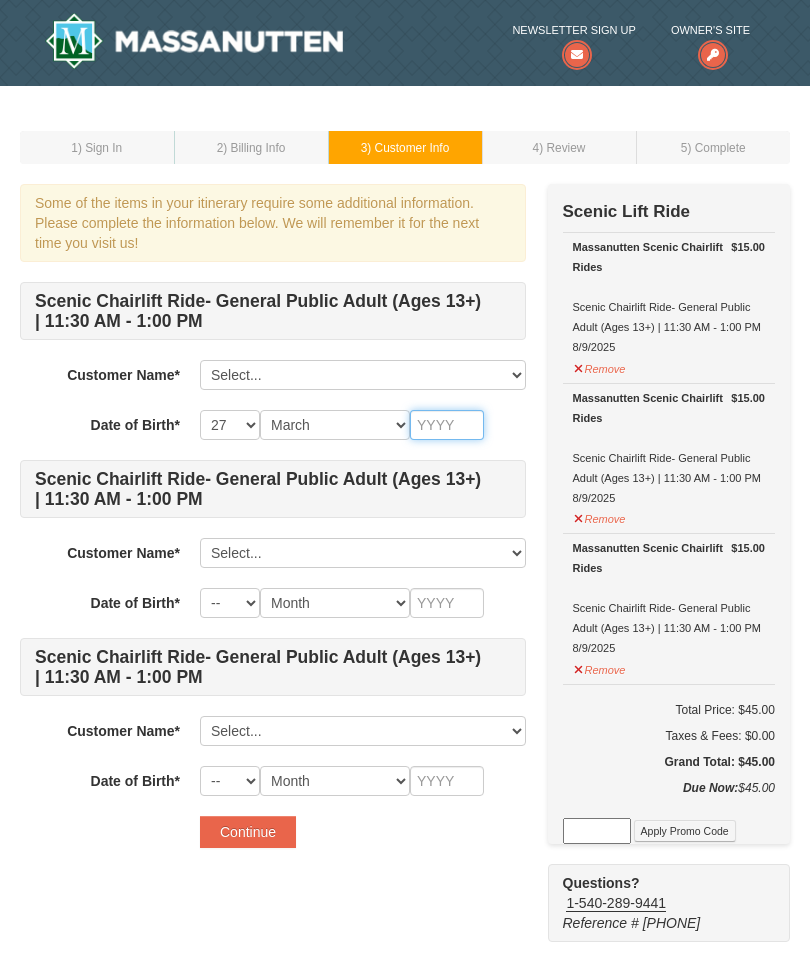 click at bounding box center (447, 425) 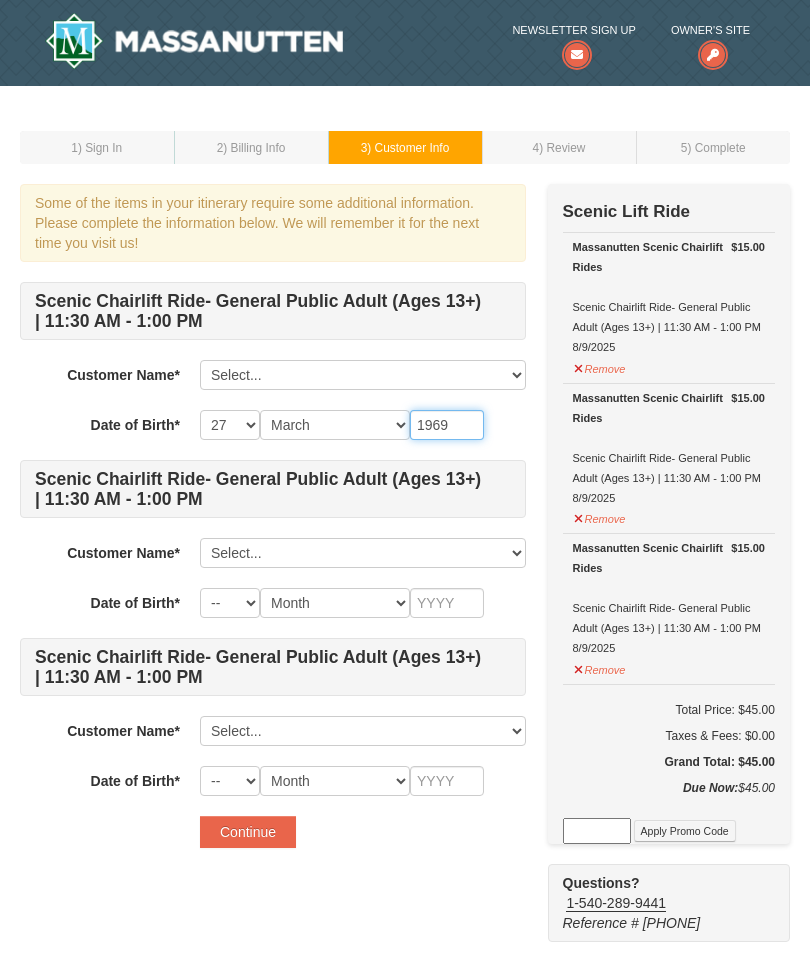 type on "1969" 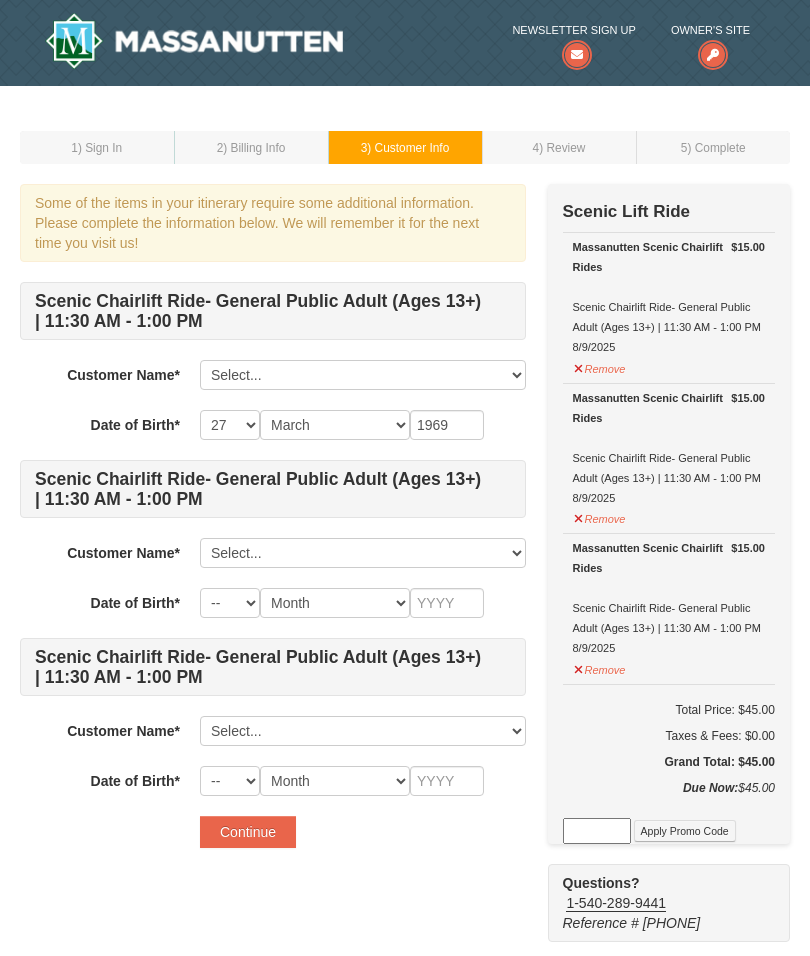 click on "Select... [FIRST] [LAST] Add New..." at bounding box center [363, 553] 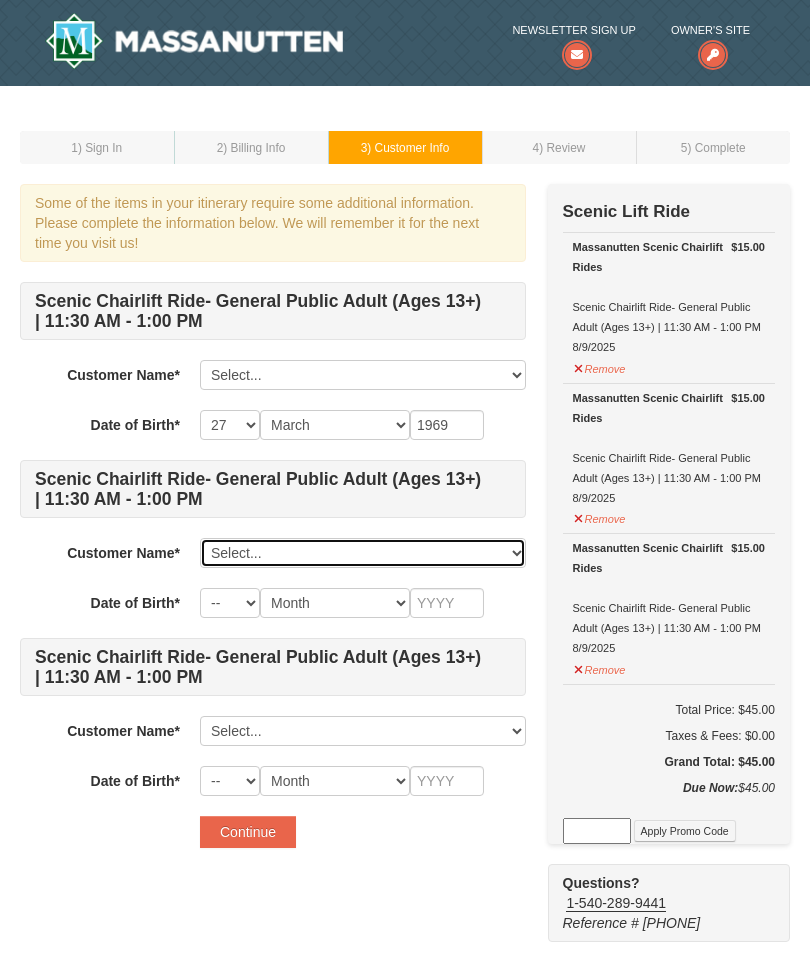 scroll, scrollTop: 265, scrollLeft: 0, axis: vertical 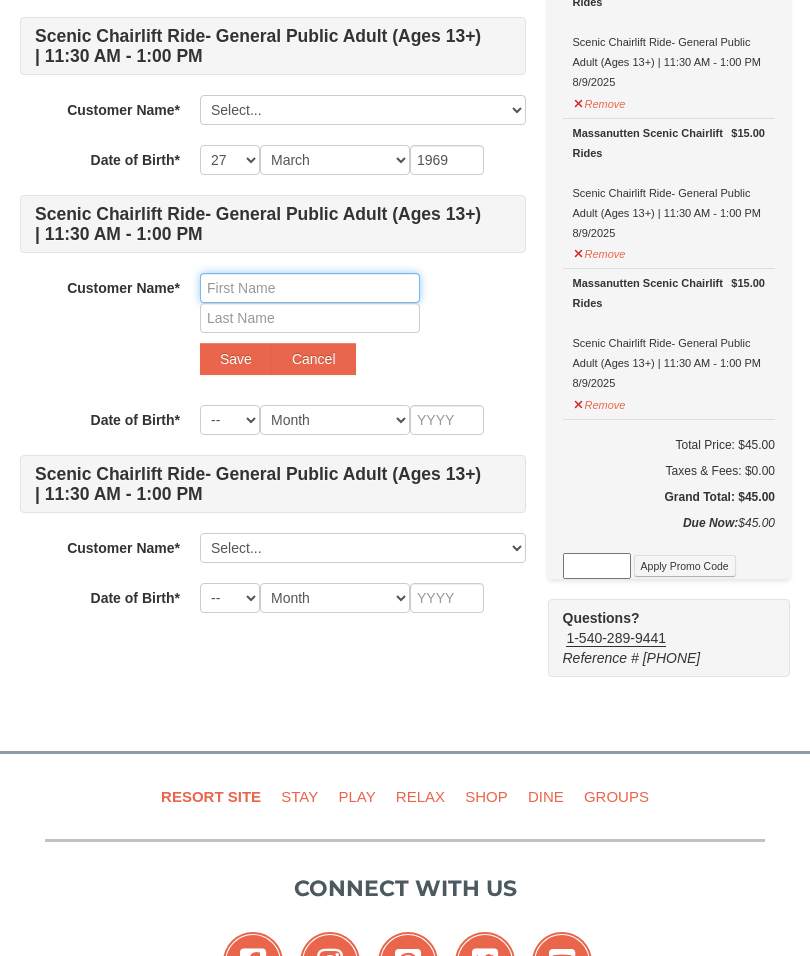 click at bounding box center [310, 288] 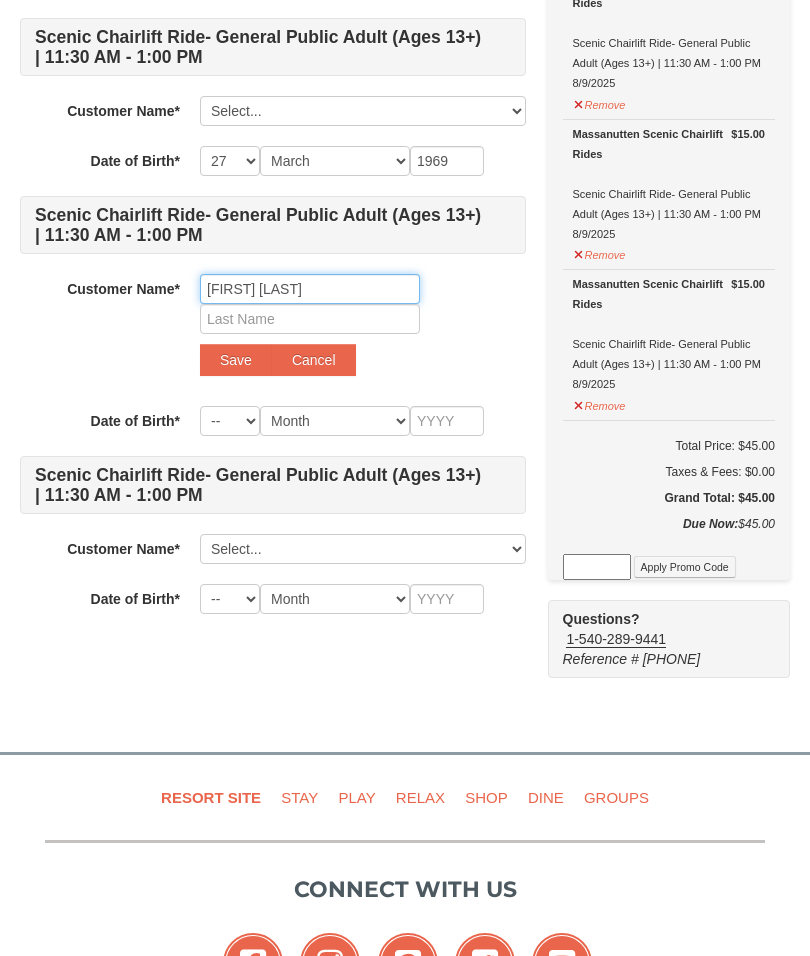 type on "[FIRST] [LAST]" 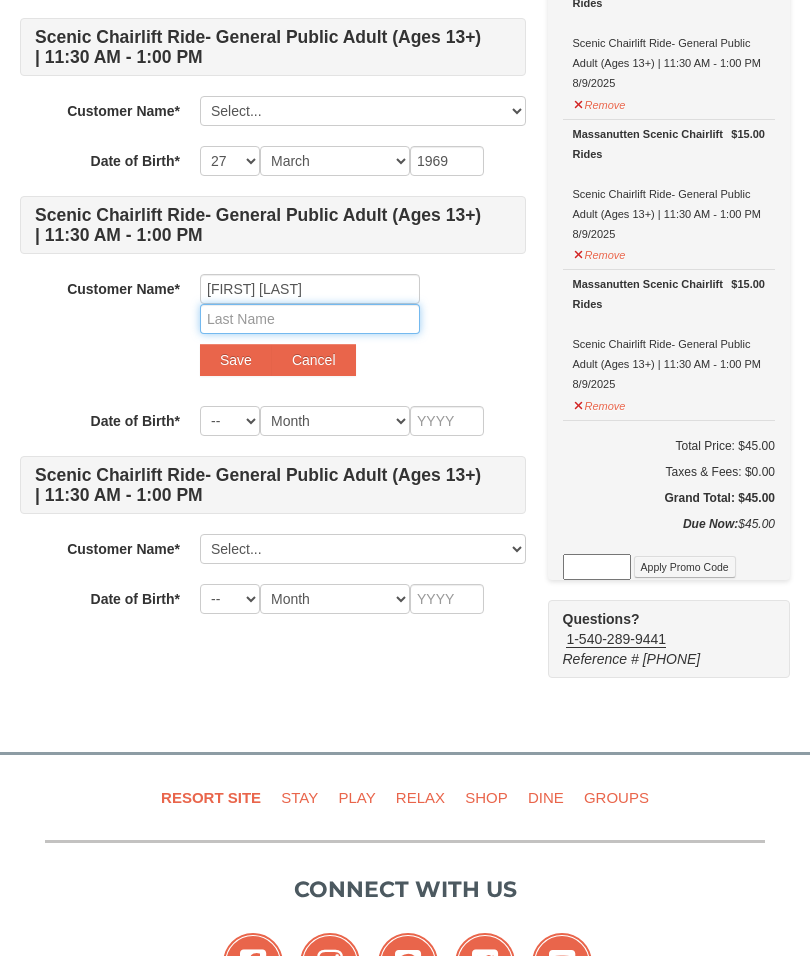 click at bounding box center (310, 319) 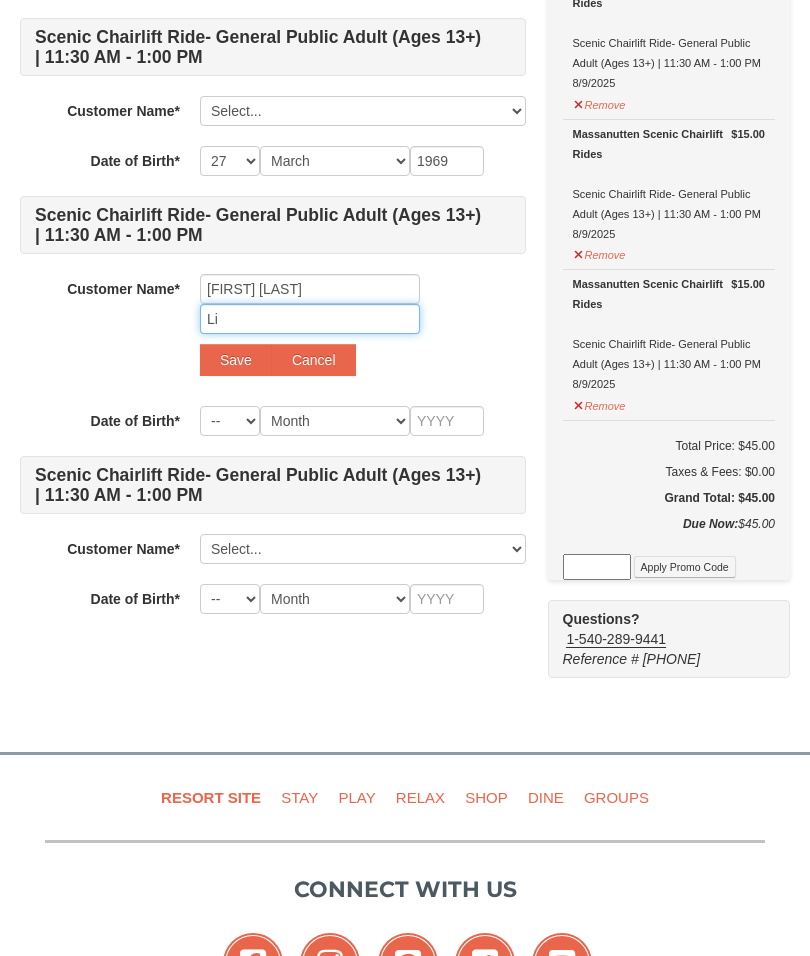 type on "Li" 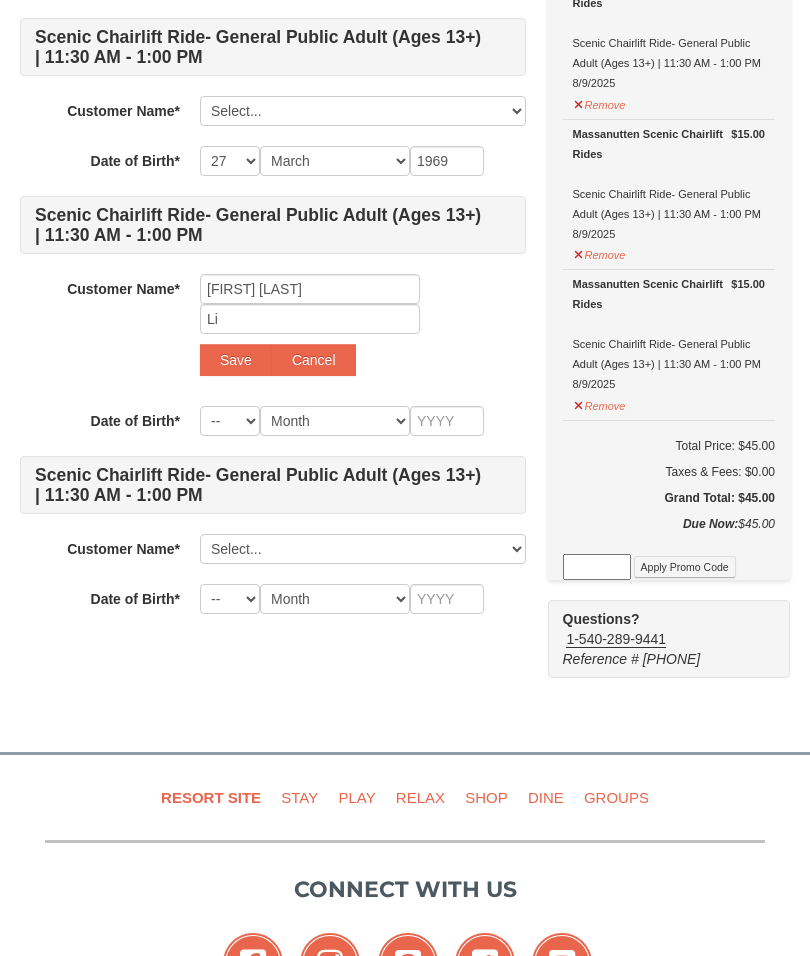 click on "Save" at bounding box center (236, 360) 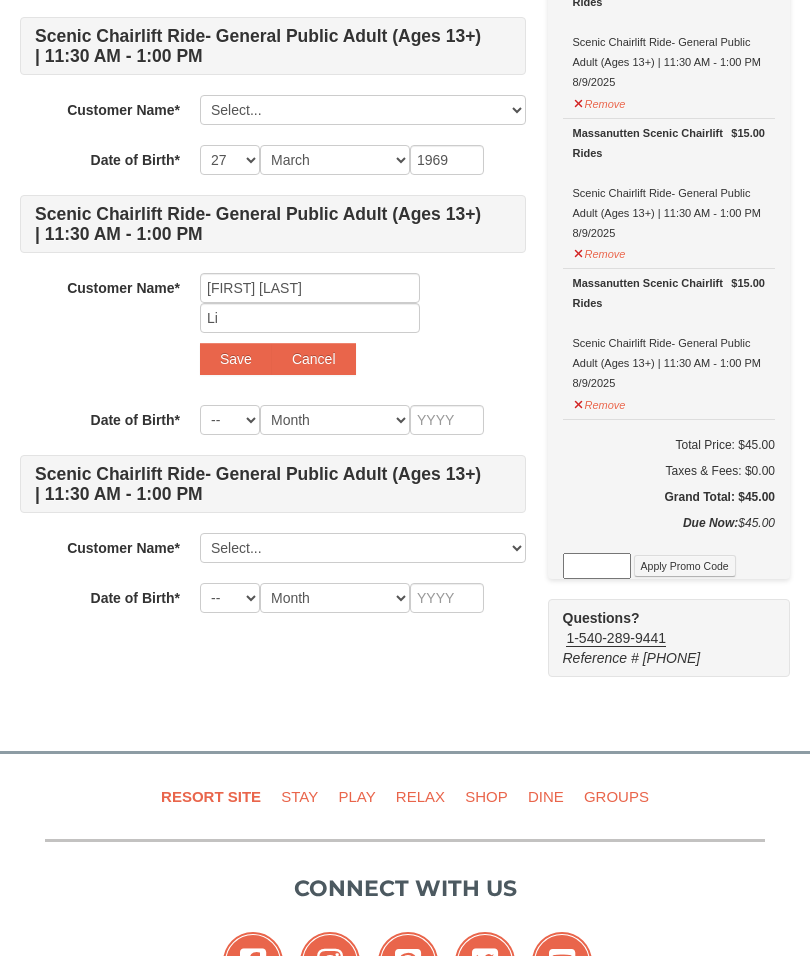 scroll, scrollTop: 265, scrollLeft: 0, axis: vertical 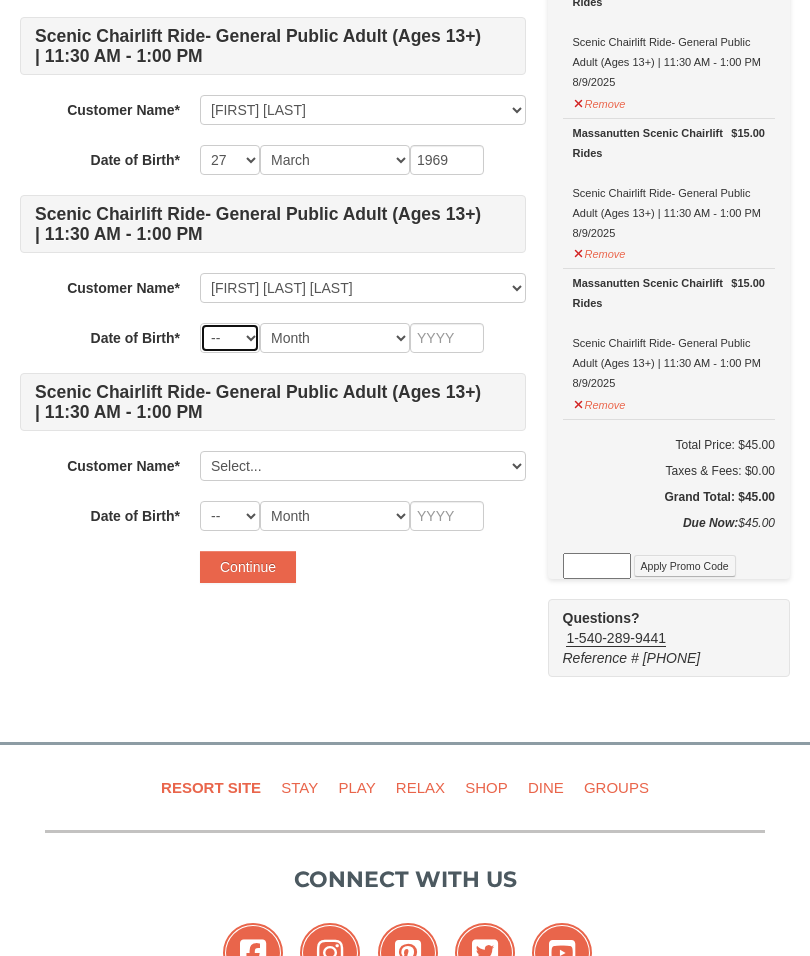 click on "-- 01 02 03 04 05 06 07 08 09 10 11 12 13 14 15 16 17 18 19 20 21 22 23 24 25 26 27 28 29 30 31" at bounding box center [230, 338] 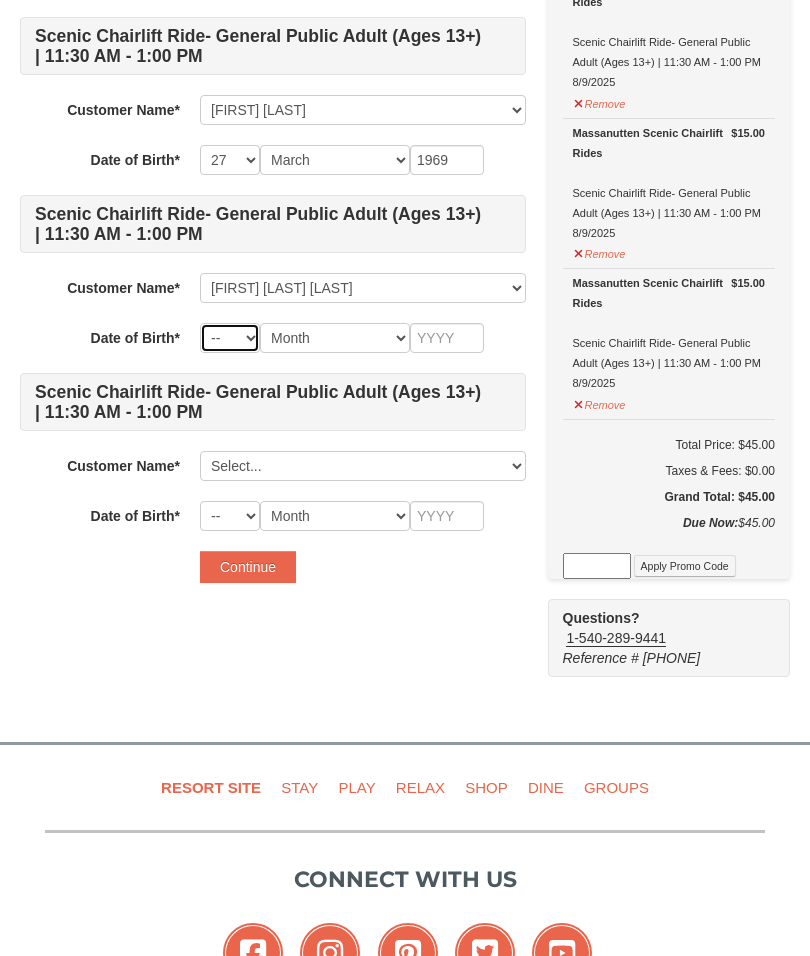 select on "19" 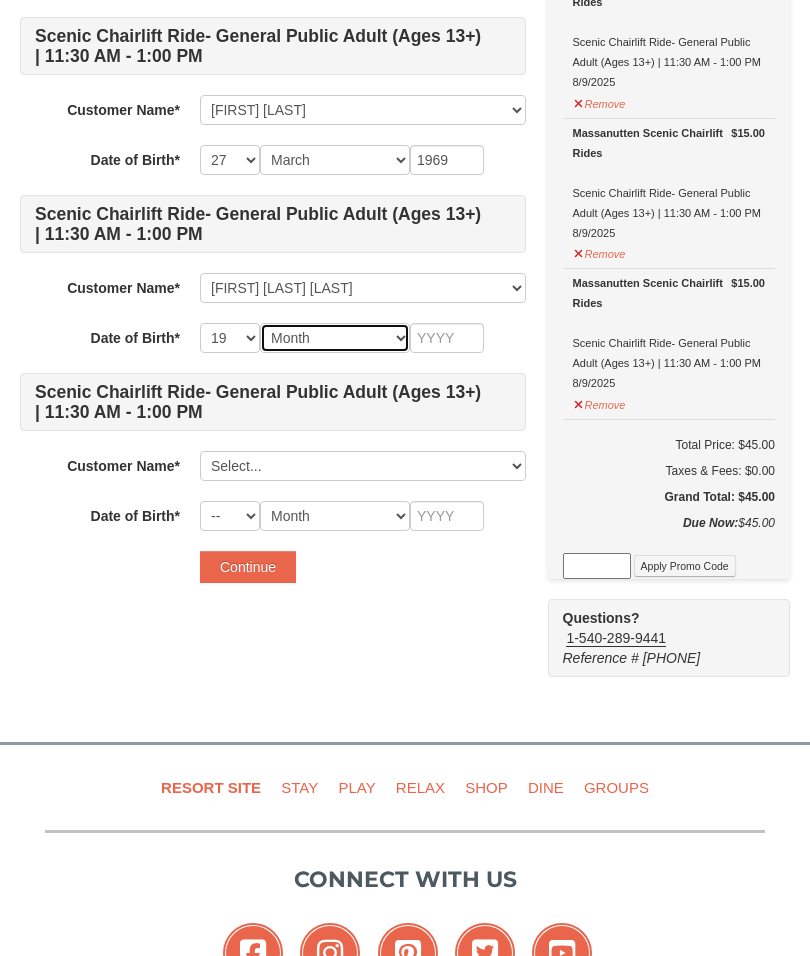 click on "Month January February March April May June July August September October November December" at bounding box center [335, 338] 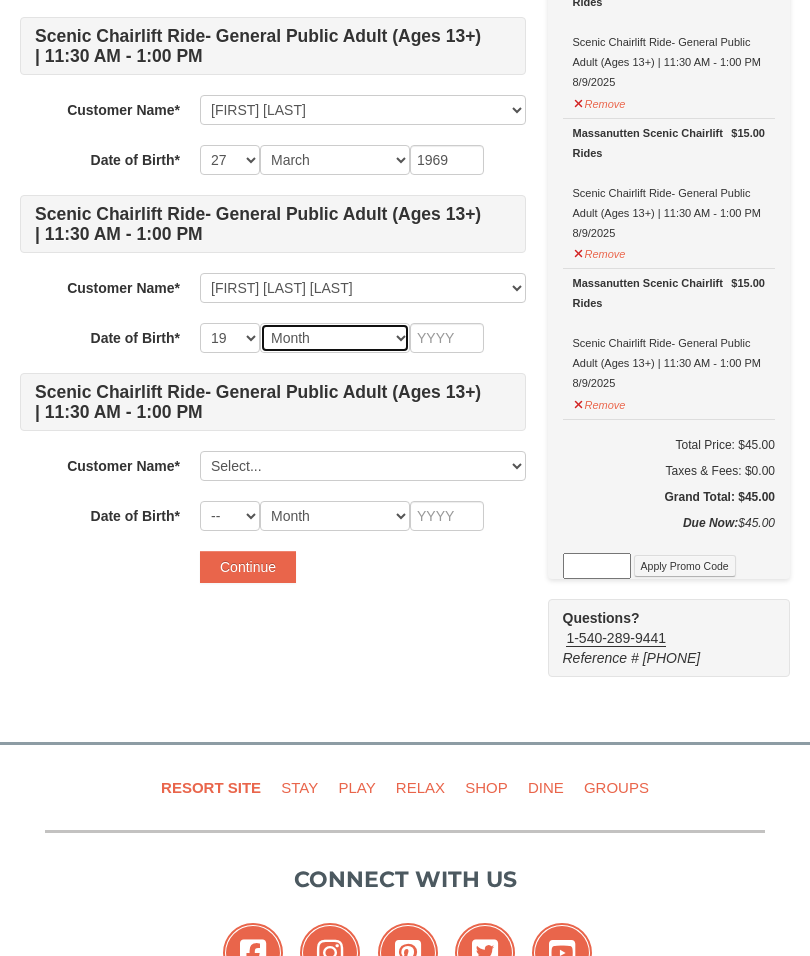 select on "12" 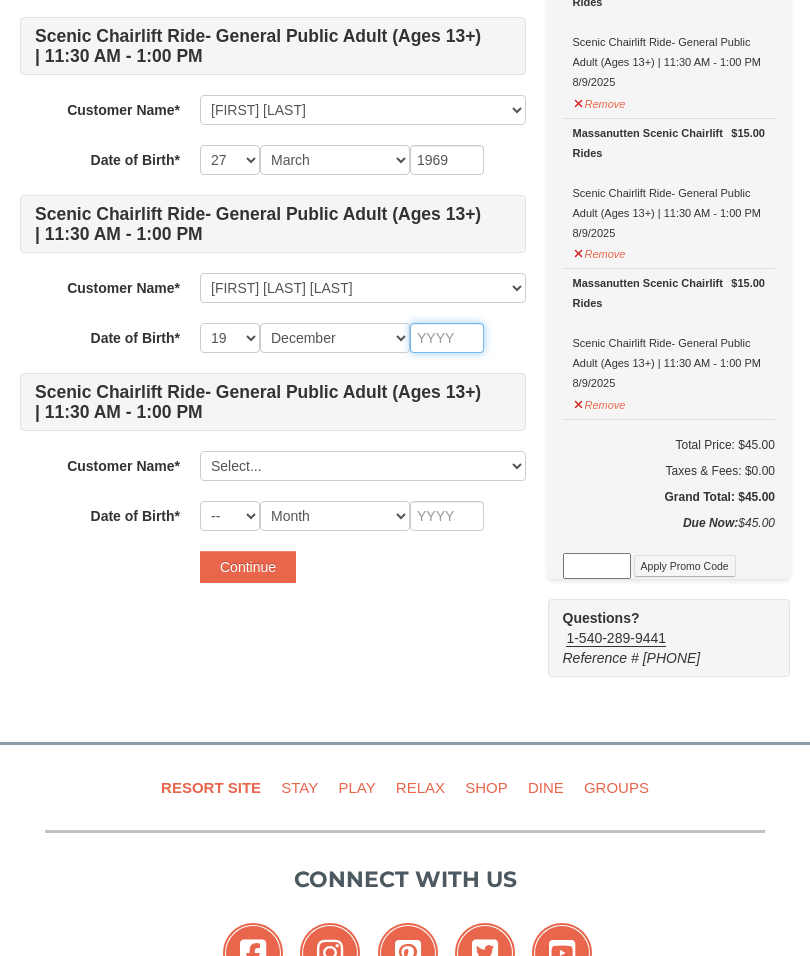 click at bounding box center (447, 338) 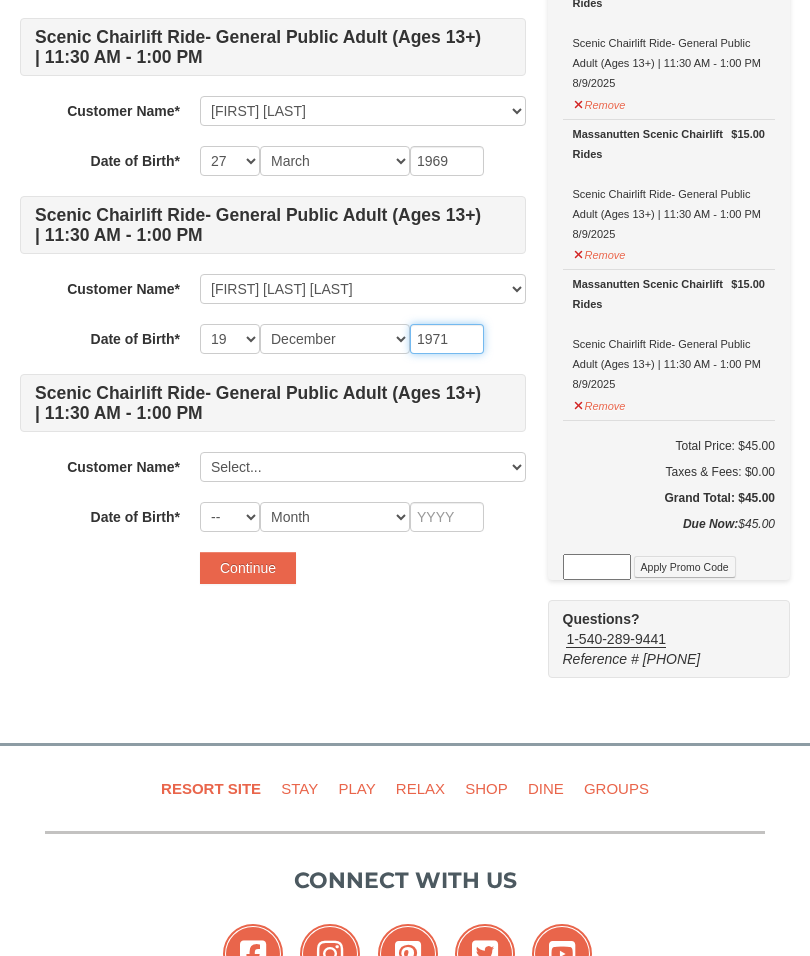 type on "1971" 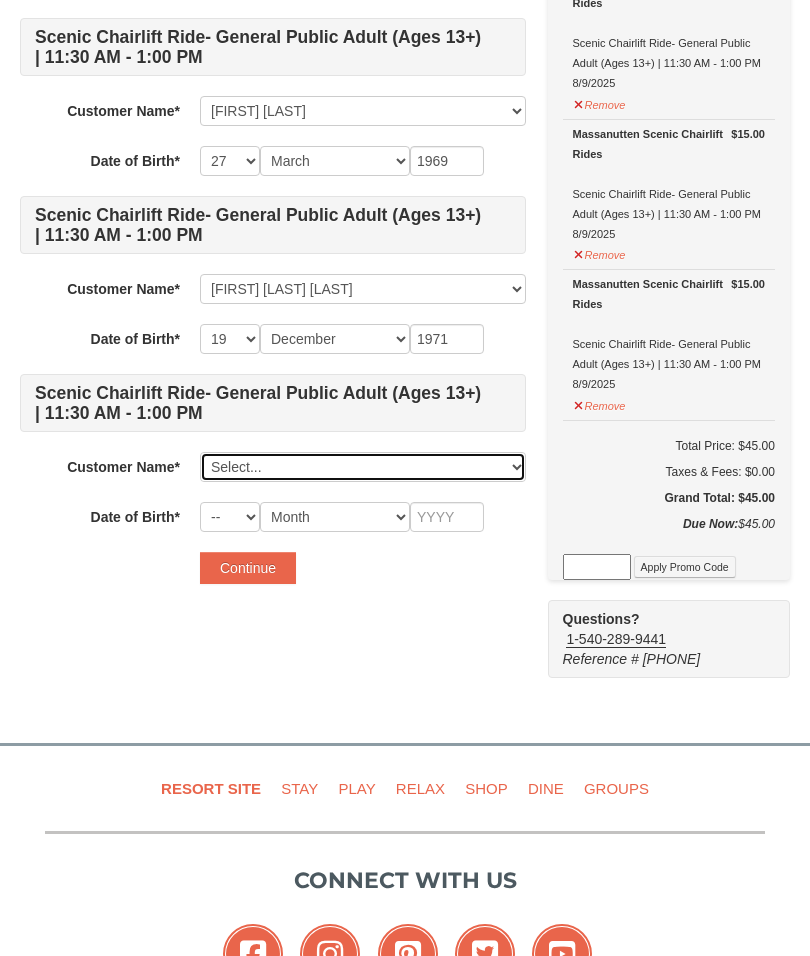 click on "Select... Phyllis Hillwig Tong yao Li Add New..." at bounding box center [363, 467] 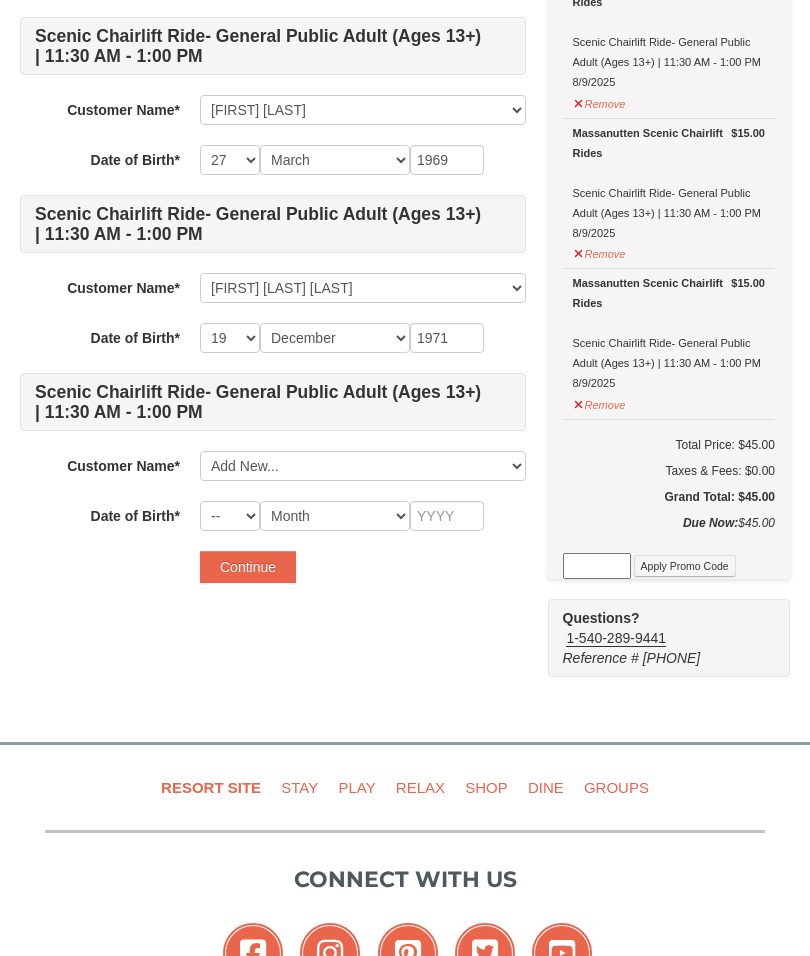 scroll, scrollTop: 265, scrollLeft: 0, axis: vertical 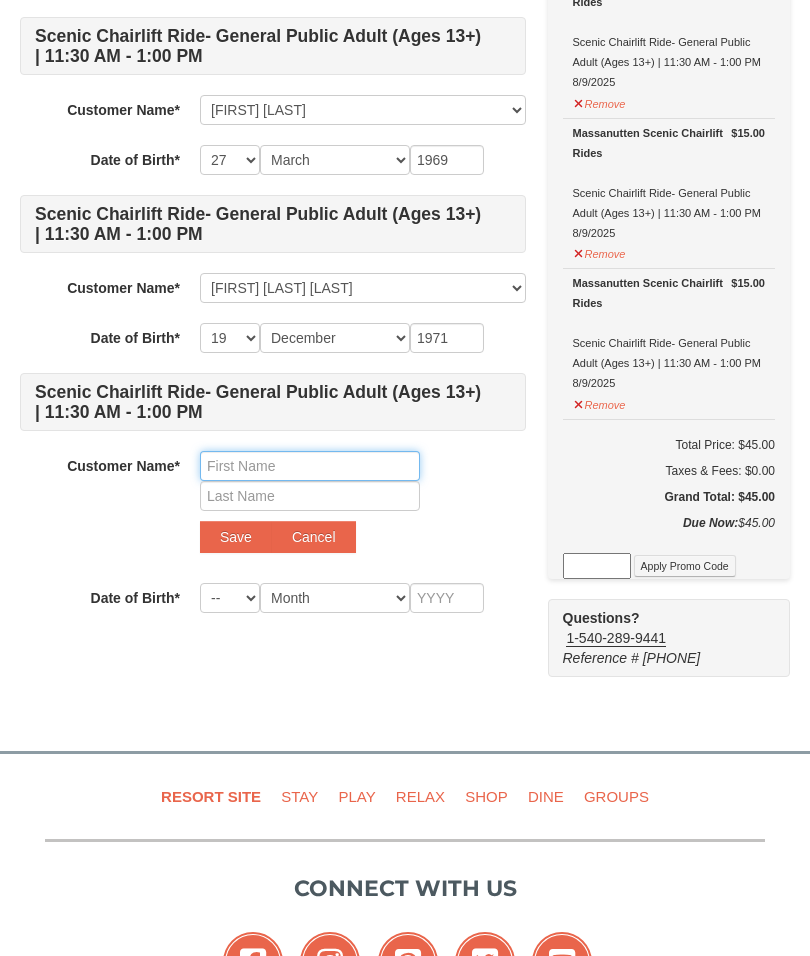 click at bounding box center (310, 466) 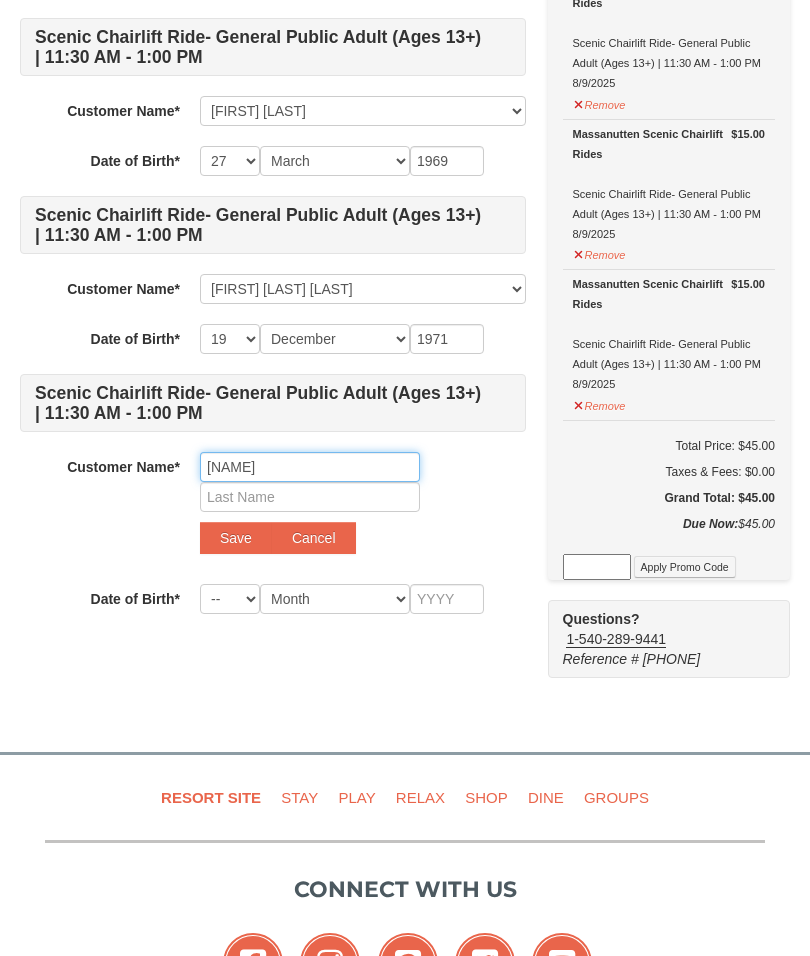 type on "Tzungli" 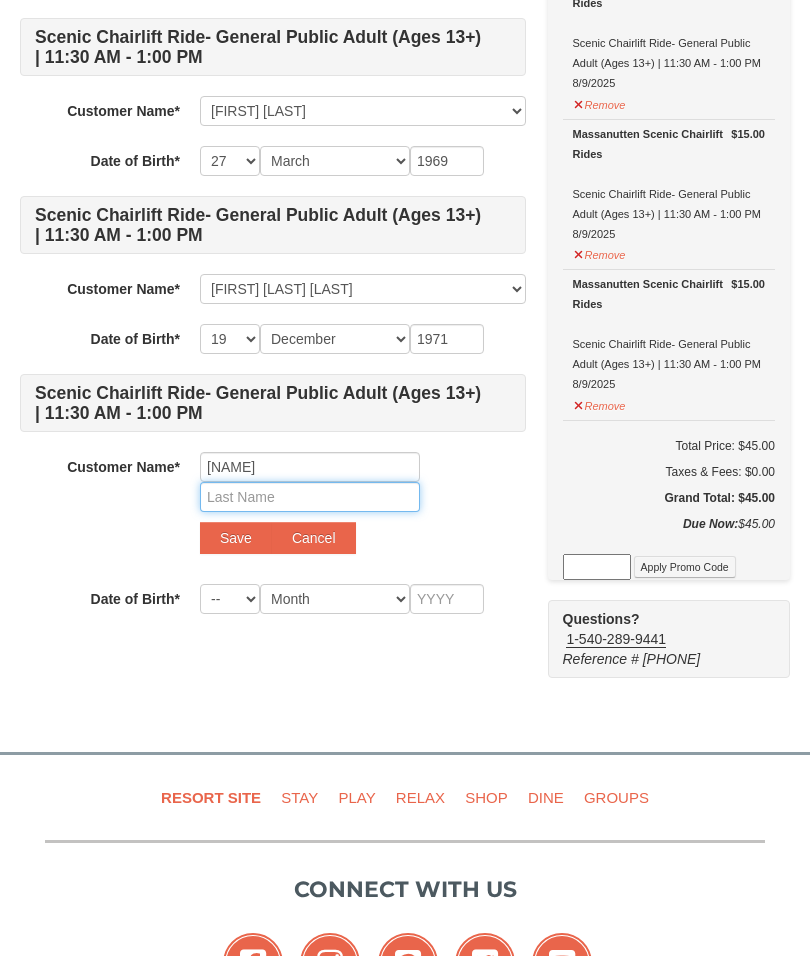 click at bounding box center [310, 497] 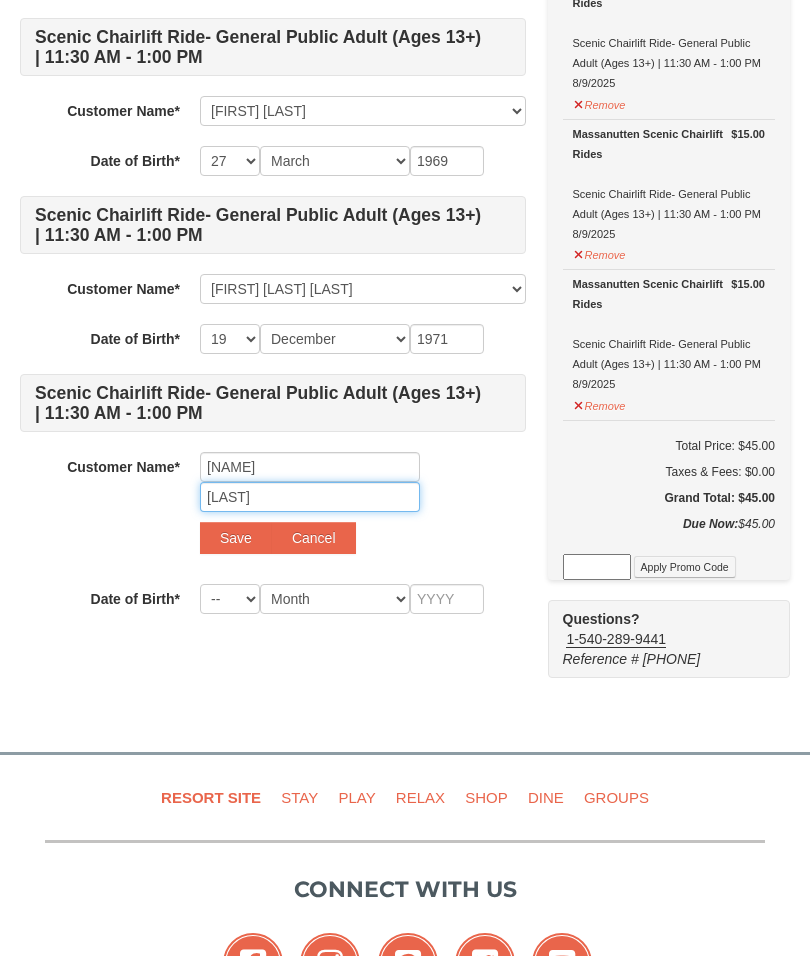 type on "Hsiao" 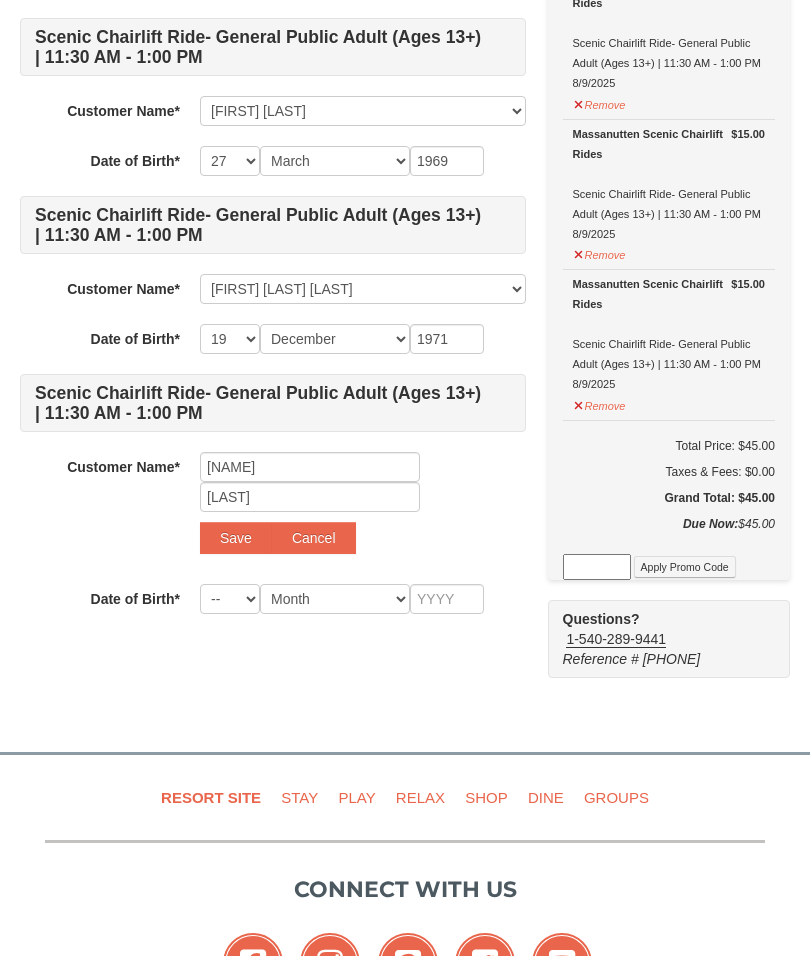 click on "Save" at bounding box center [236, 538] 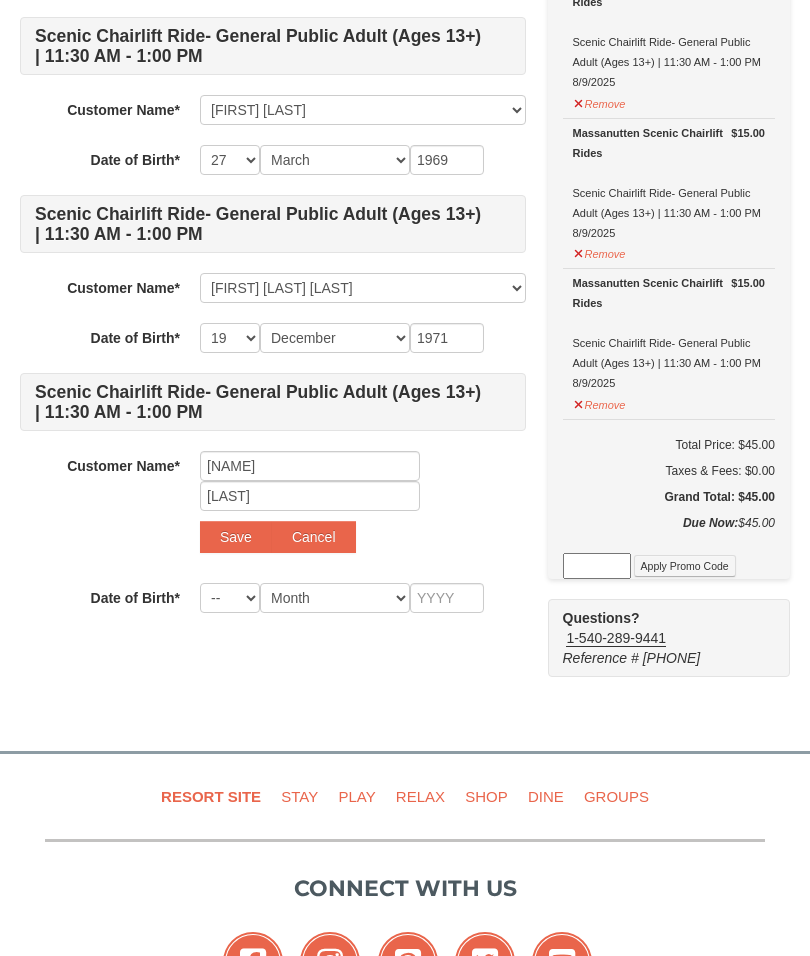 scroll, scrollTop: 265, scrollLeft: 0, axis: vertical 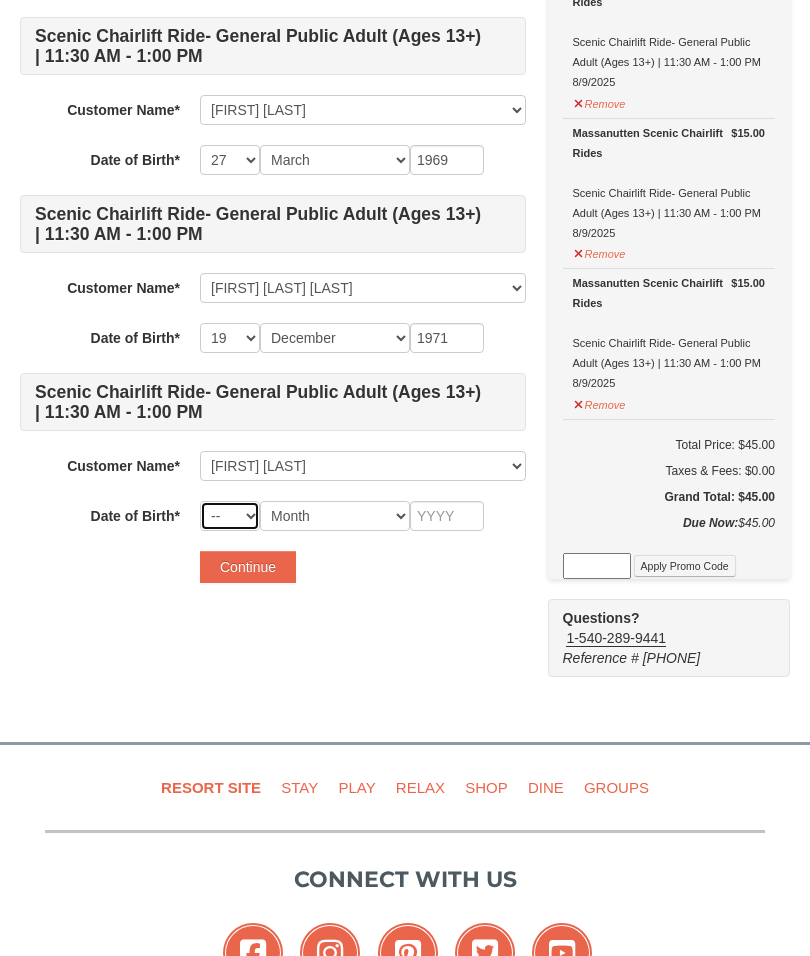 click on "-- 01 02 03 04 05 06 07 08 09 10 11 12 13 14 15 16 17 18 19 20 21 22 23 24 25 26 27 28 29 30 31" at bounding box center (230, 516) 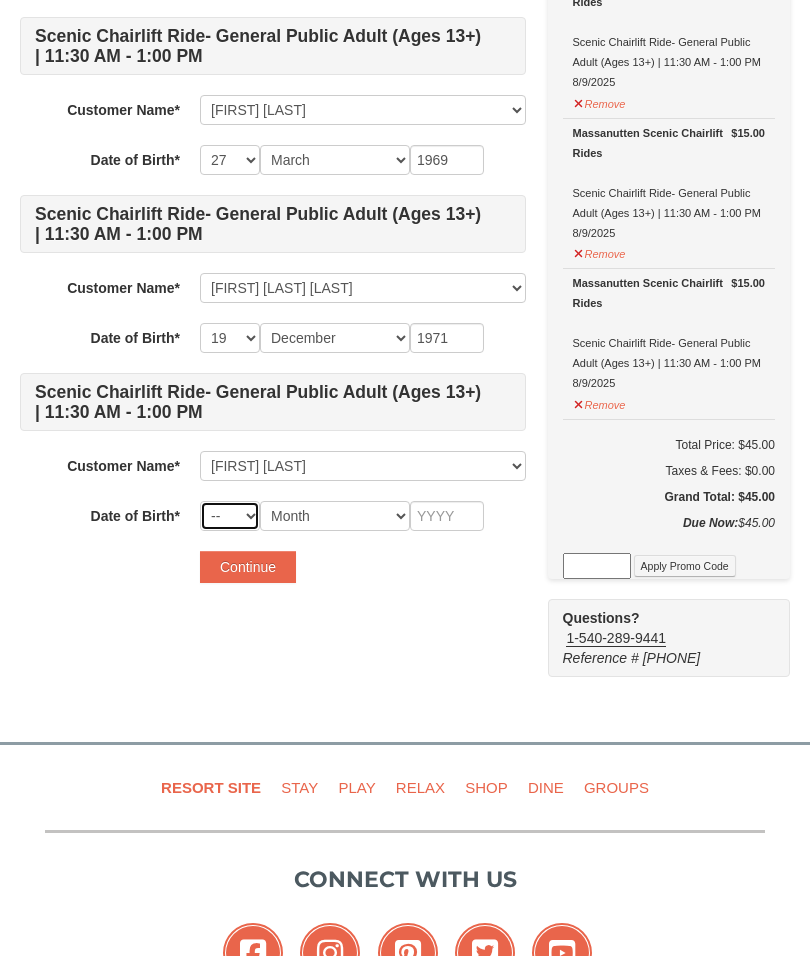 select on "19" 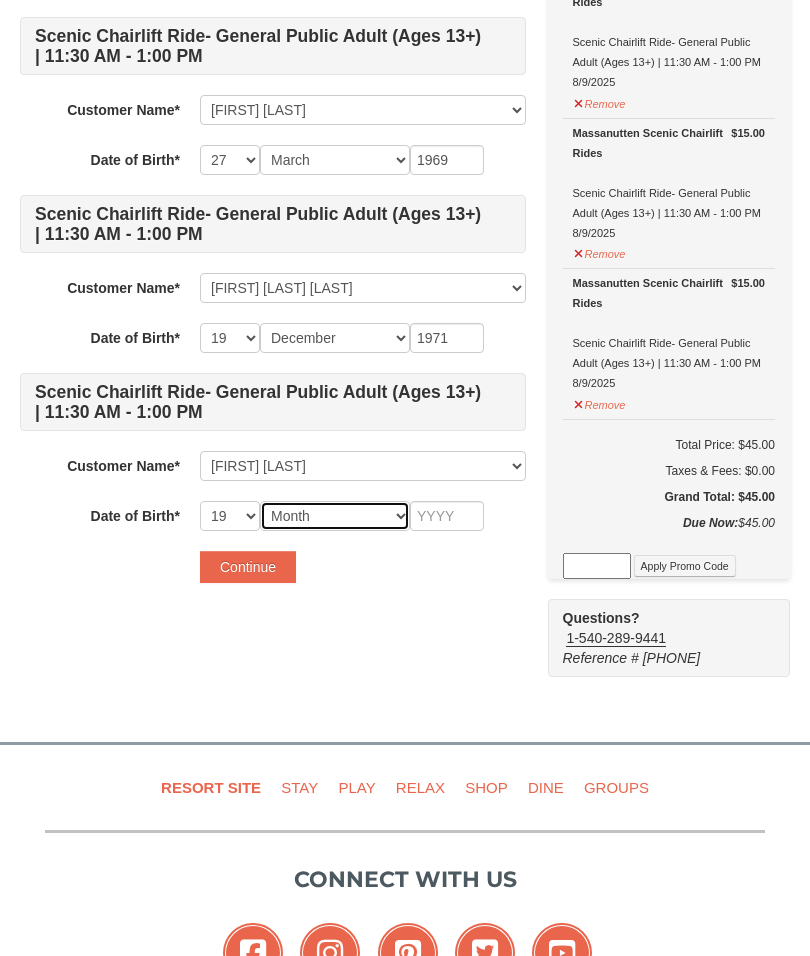 click on "Month January February March April May June July August September October November December" at bounding box center (335, 516) 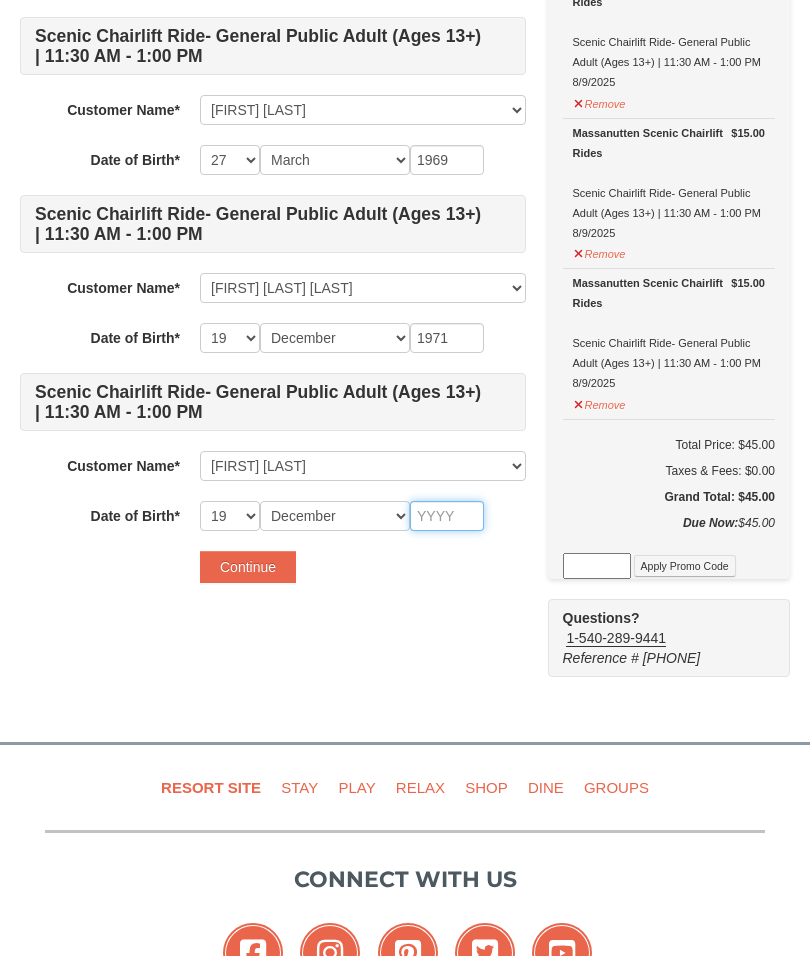 click at bounding box center [447, 516] 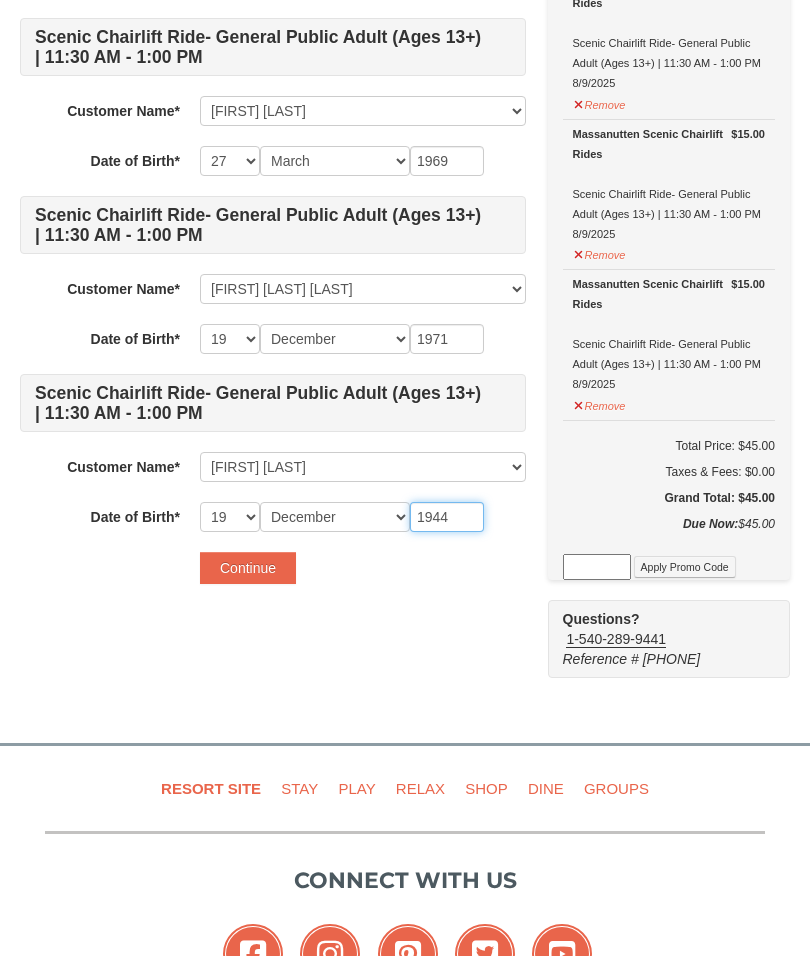 type on "1944" 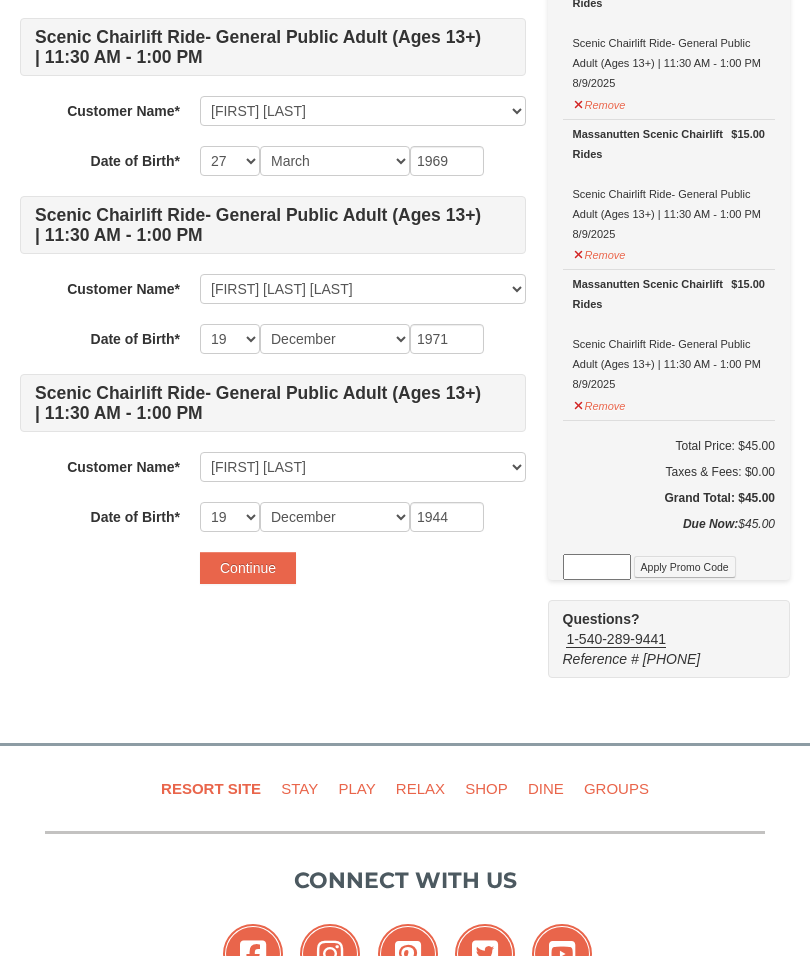 click on "Continue" at bounding box center [248, 568] 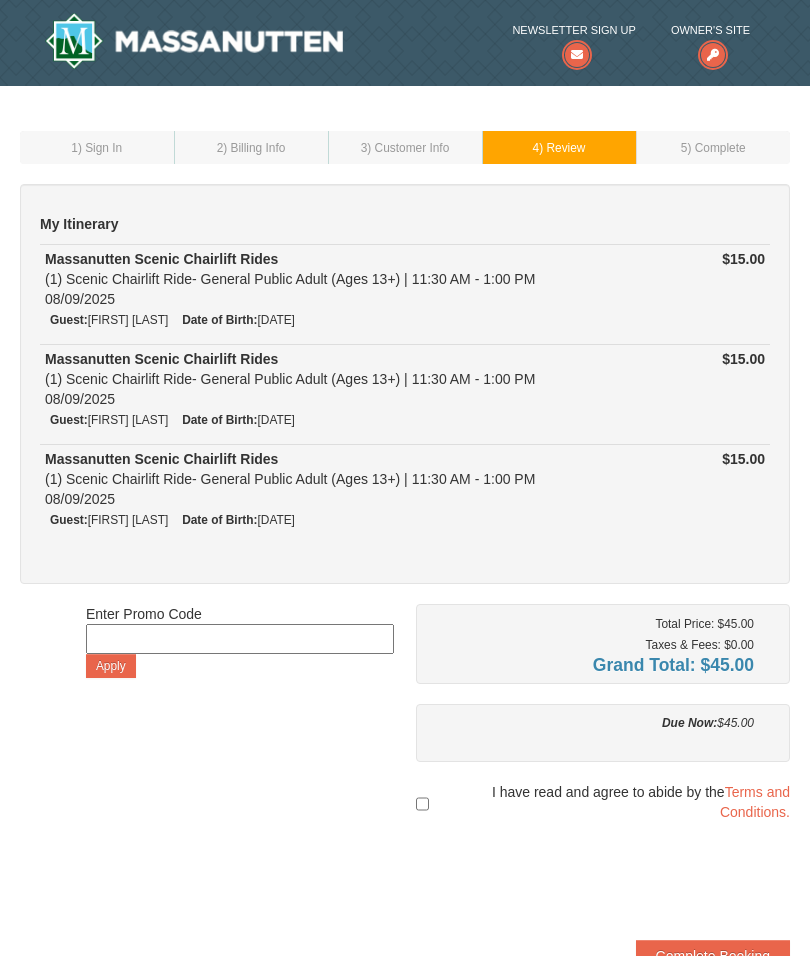 scroll, scrollTop: 0, scrollLeft: 0, axis: both 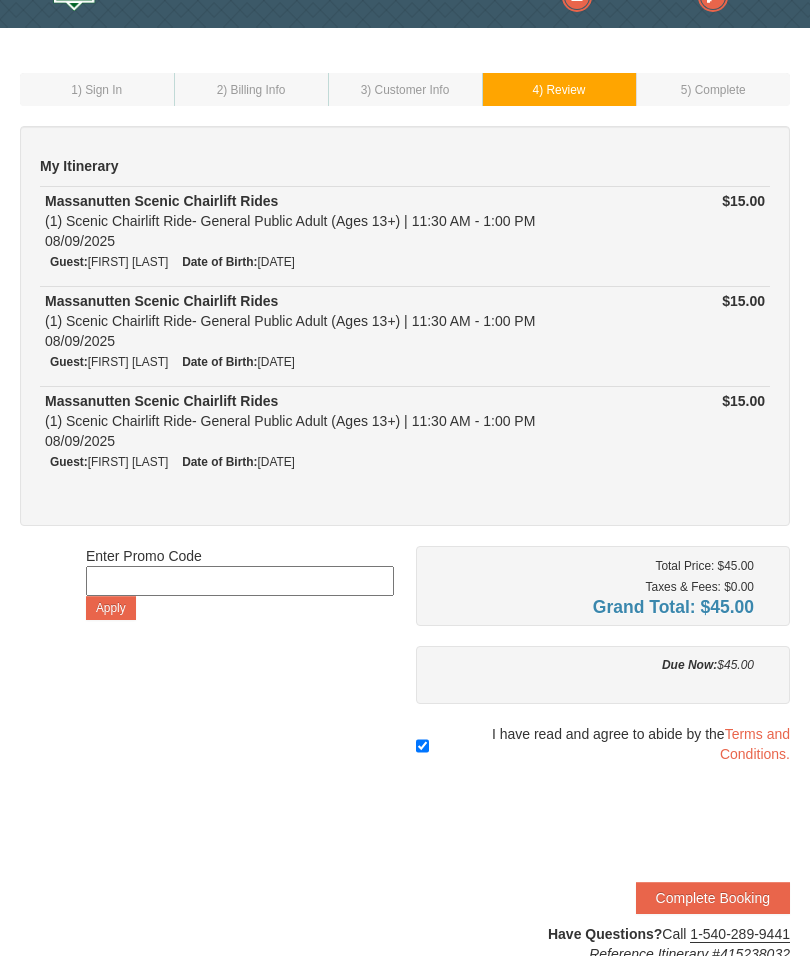 click on "Complete Booking" at bounding box center (713, 898) 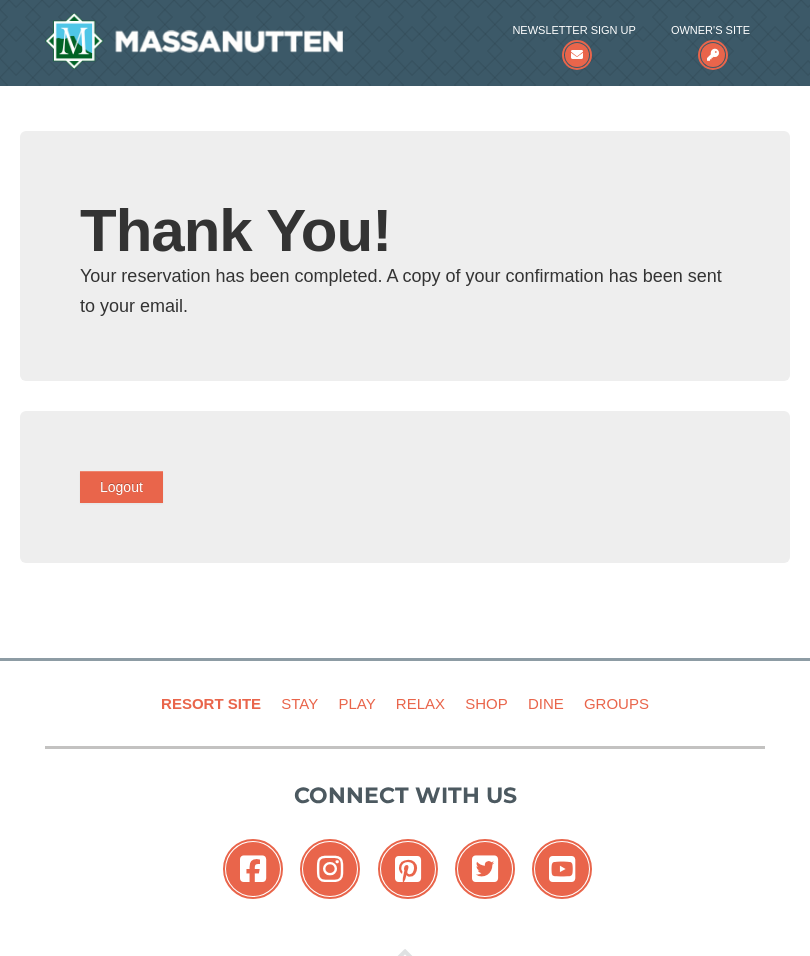type on "[USERNAME]@example.com" 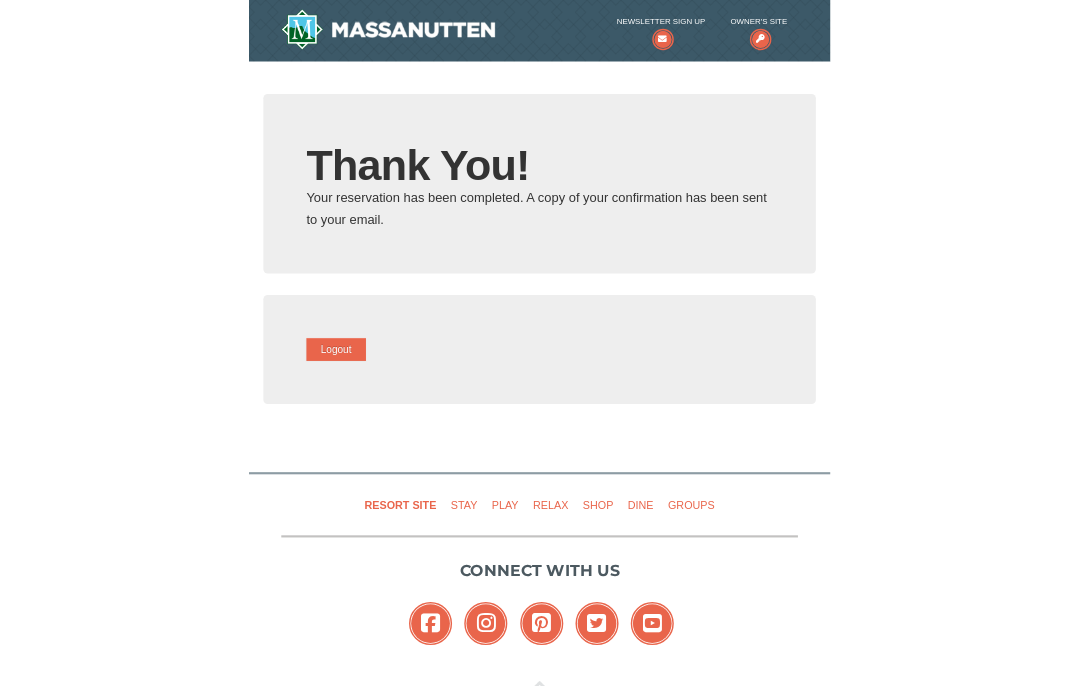 scroll, scrollTop: 0, scrollLeft: 0, axis: both 